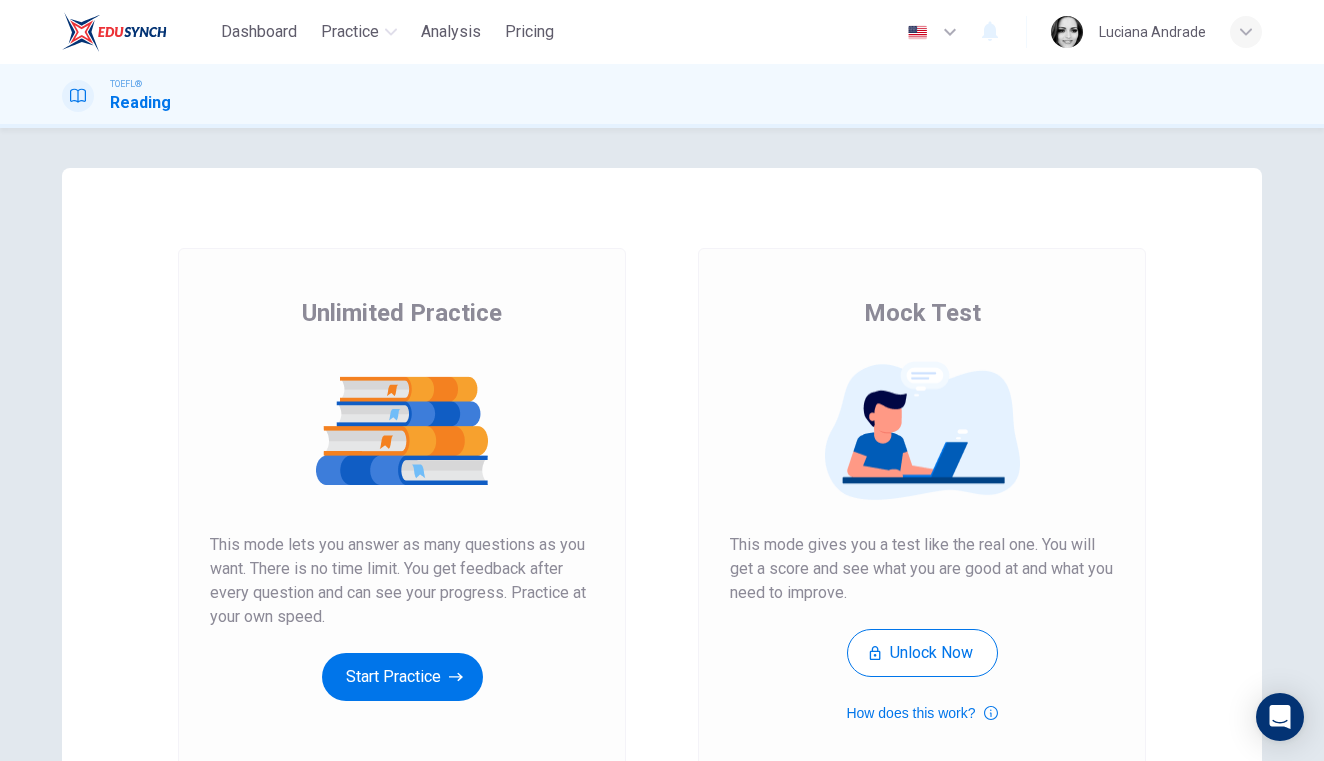 scroll, scrollTop: 0, scrollLeft: 0, axis: both 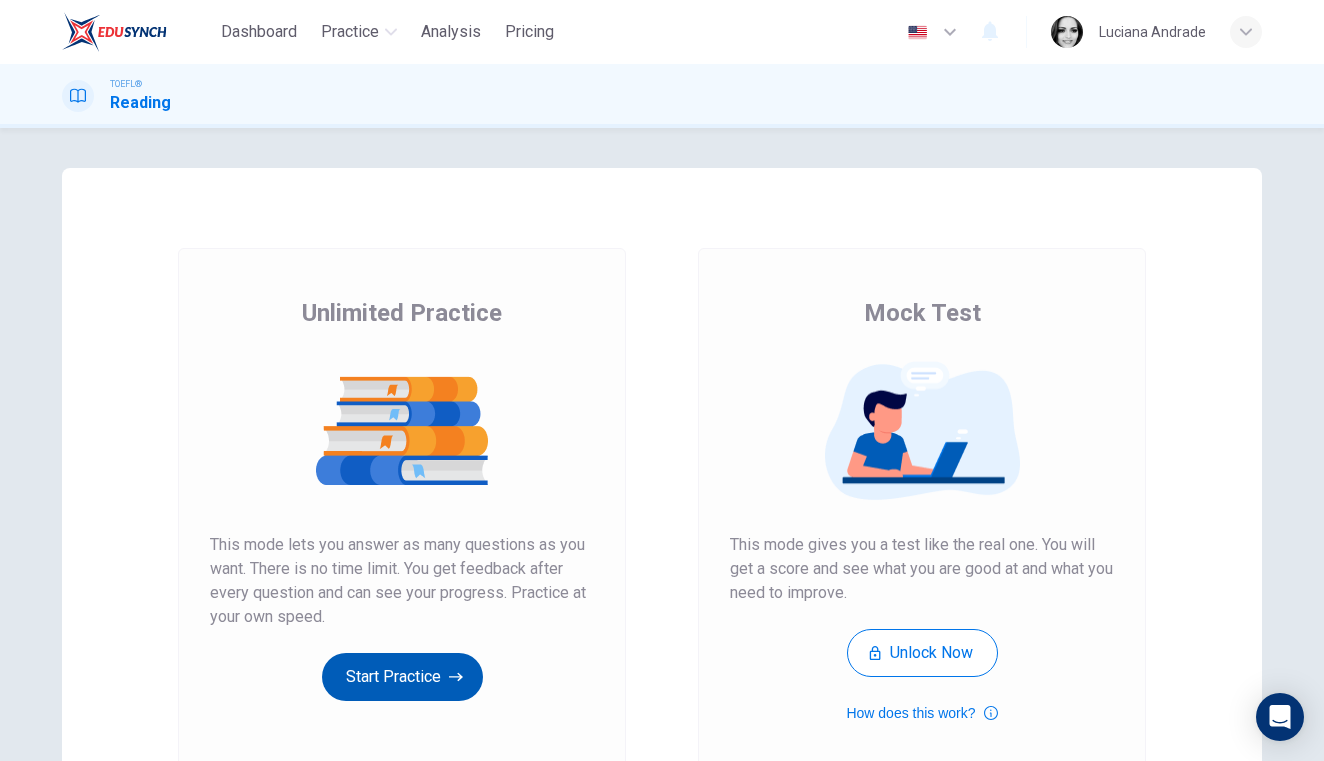 click on "Start Practice" at bounding box center (402, 677) 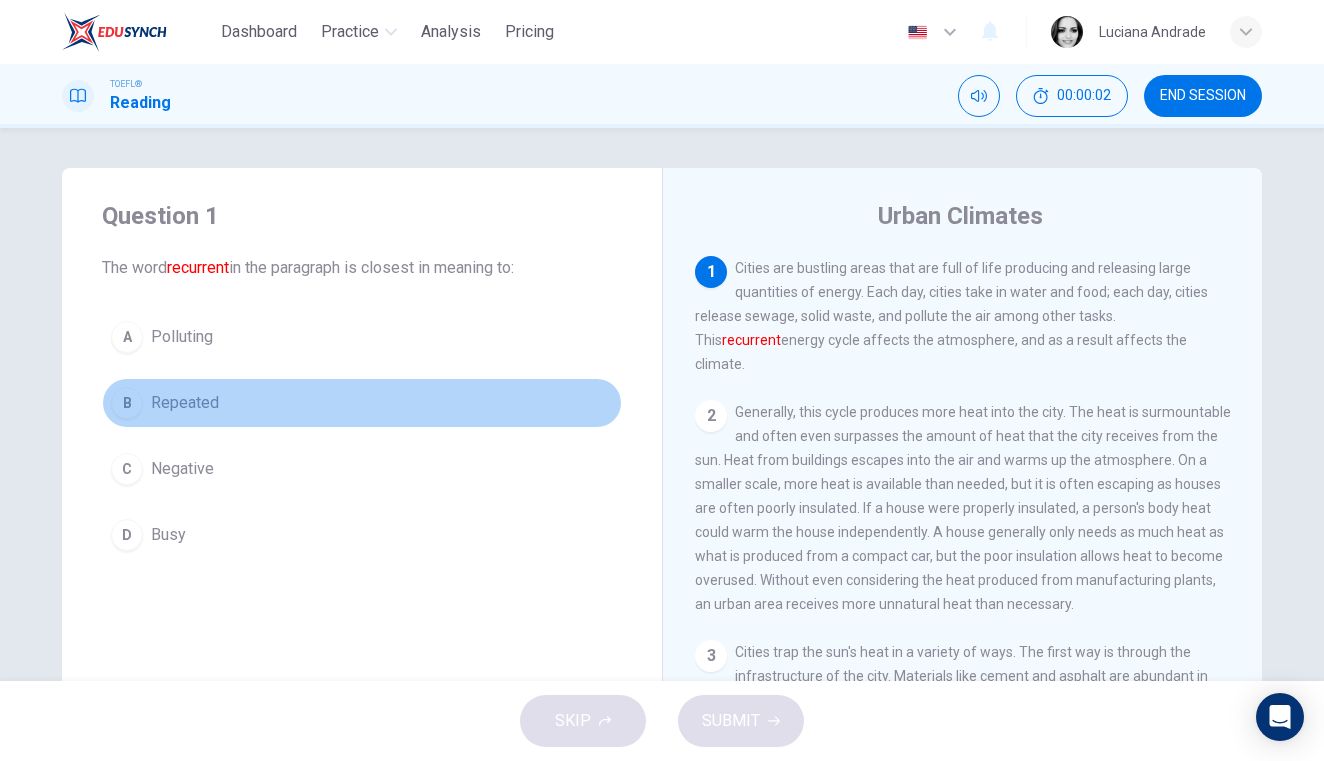click on "Repeated" at bounding box center [185, 403] 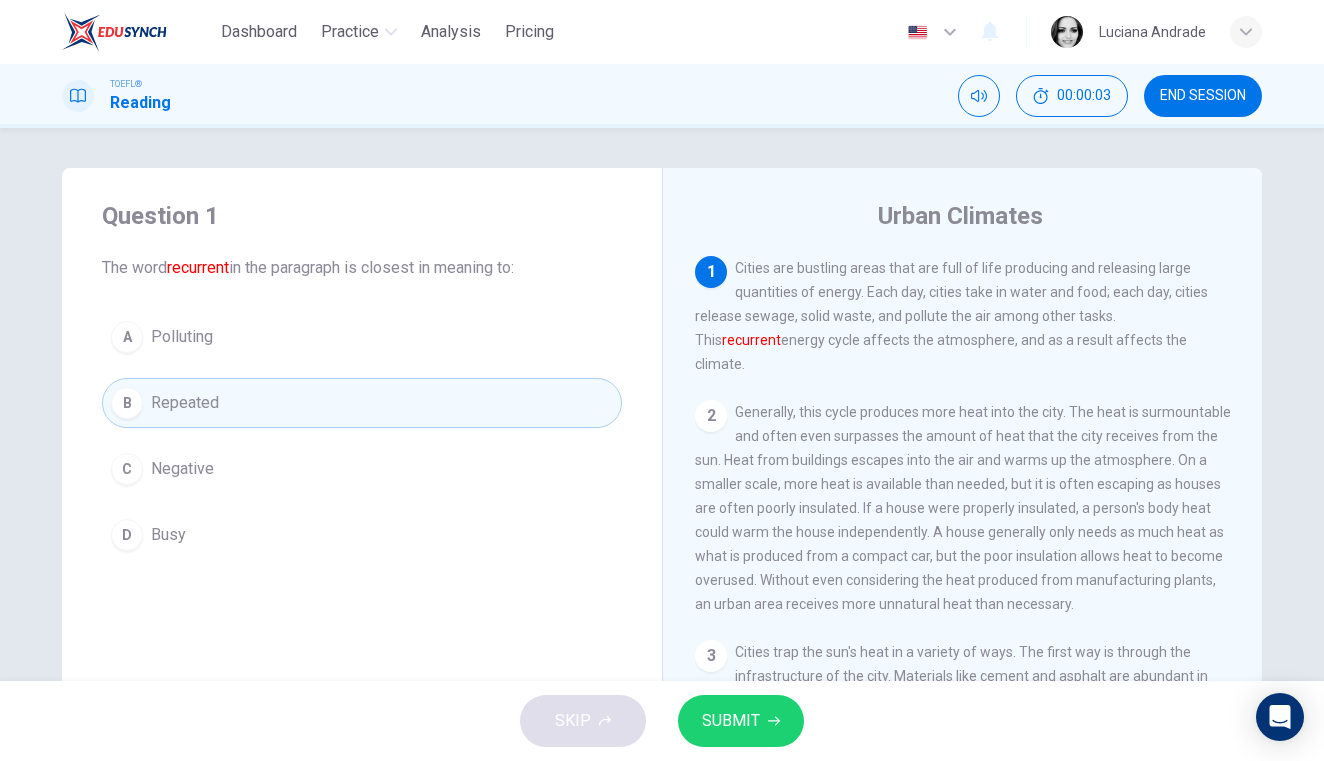 click on "SKIP SUBMIT" at bounding box center (662, 721) 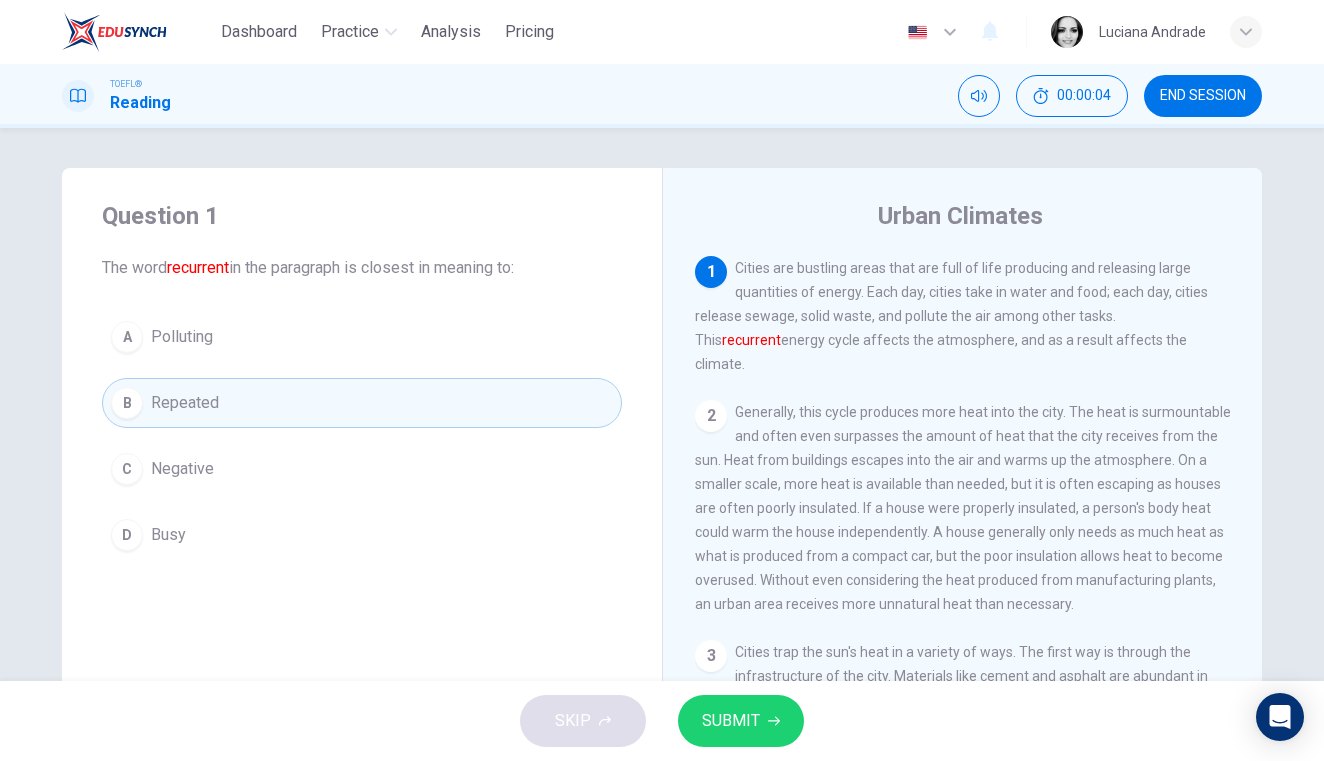 click on "SUBMIT" at bounding box center (731, 721) 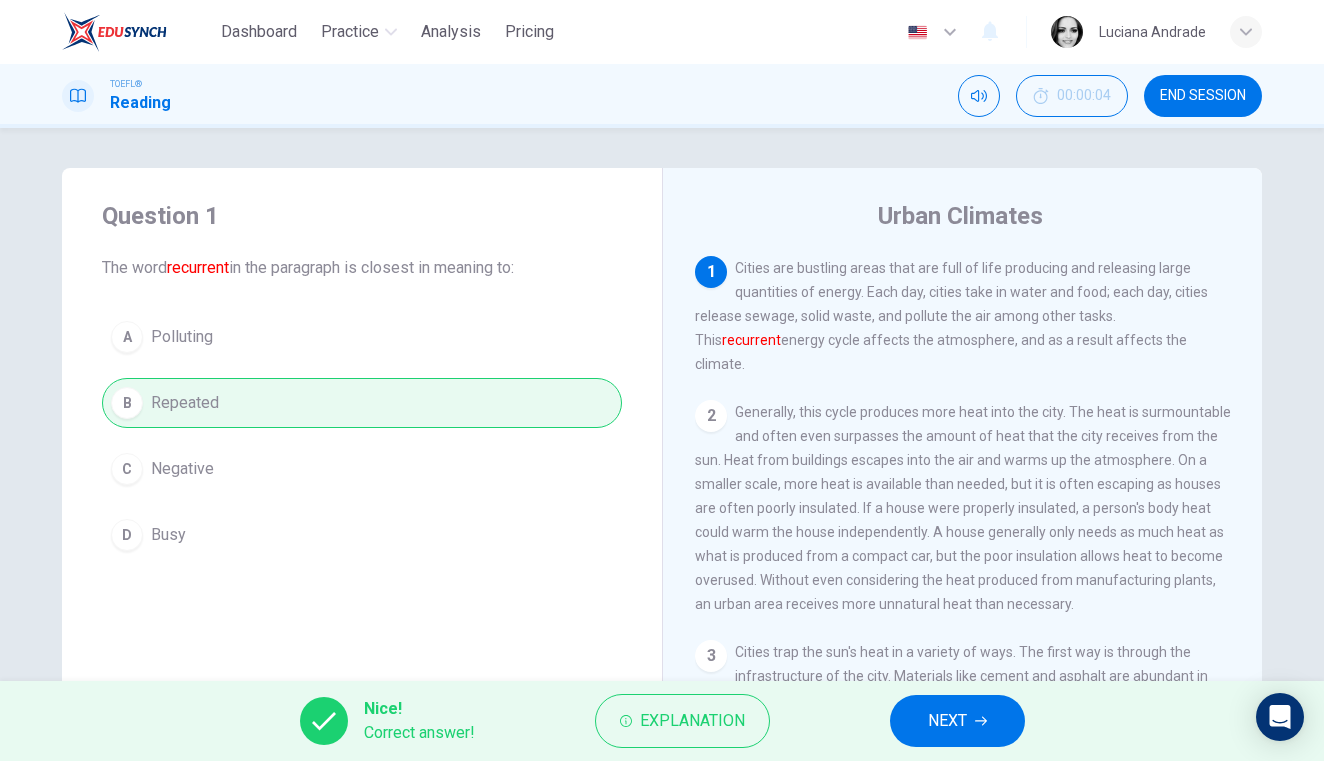 click on "NEXT" at bounding box center [957, 721] 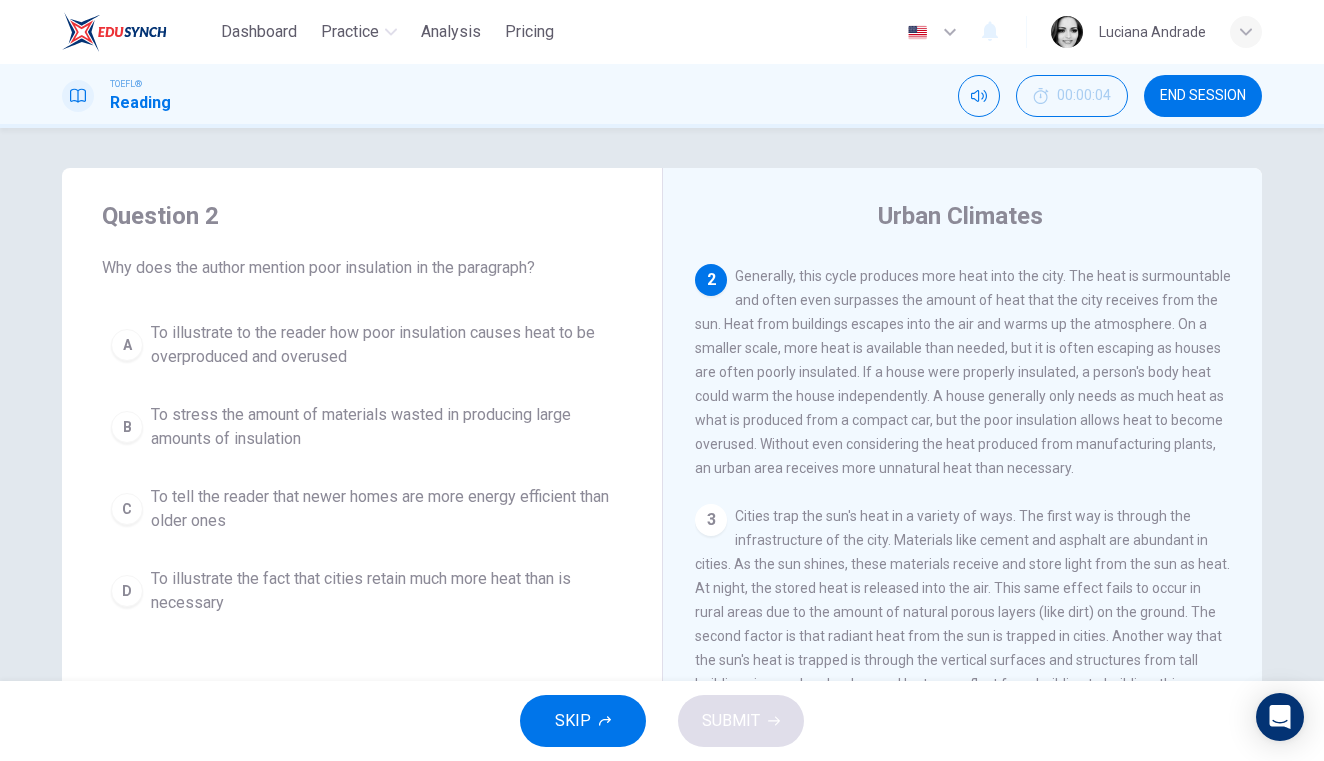 scroll, scrollTop: 120, scrollLeft: 0, axis: vertical 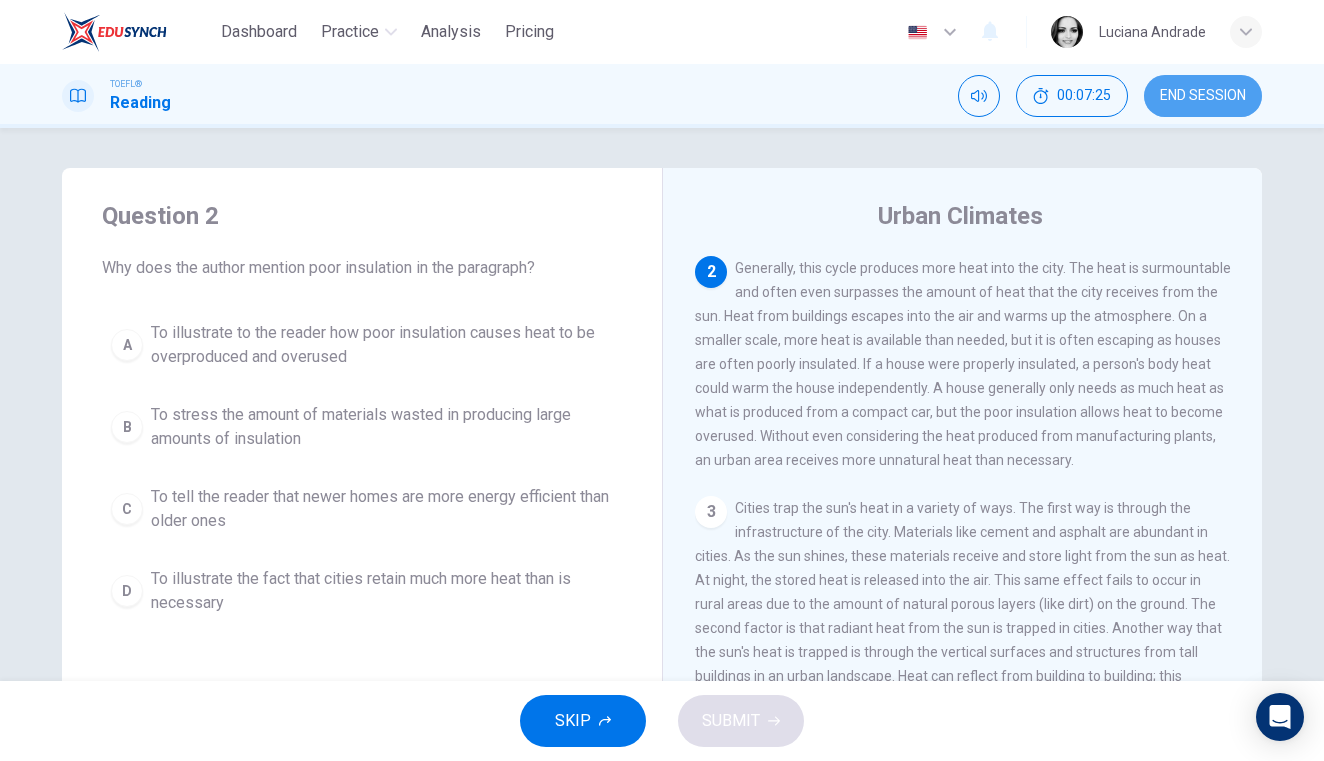 click on "END SESSION" at bounding box center [1203, 96] 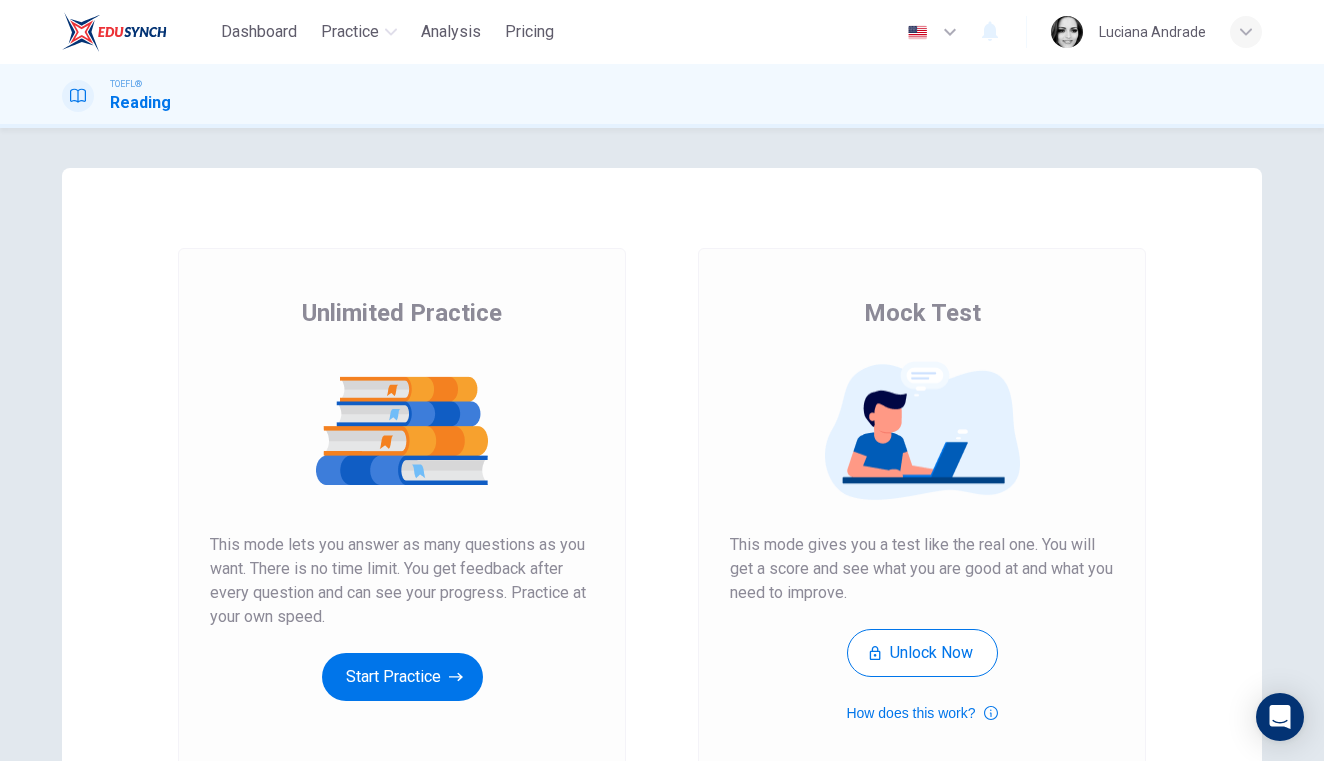 scroll, scrollTop: 0, scrollLeft: 0, axis: both 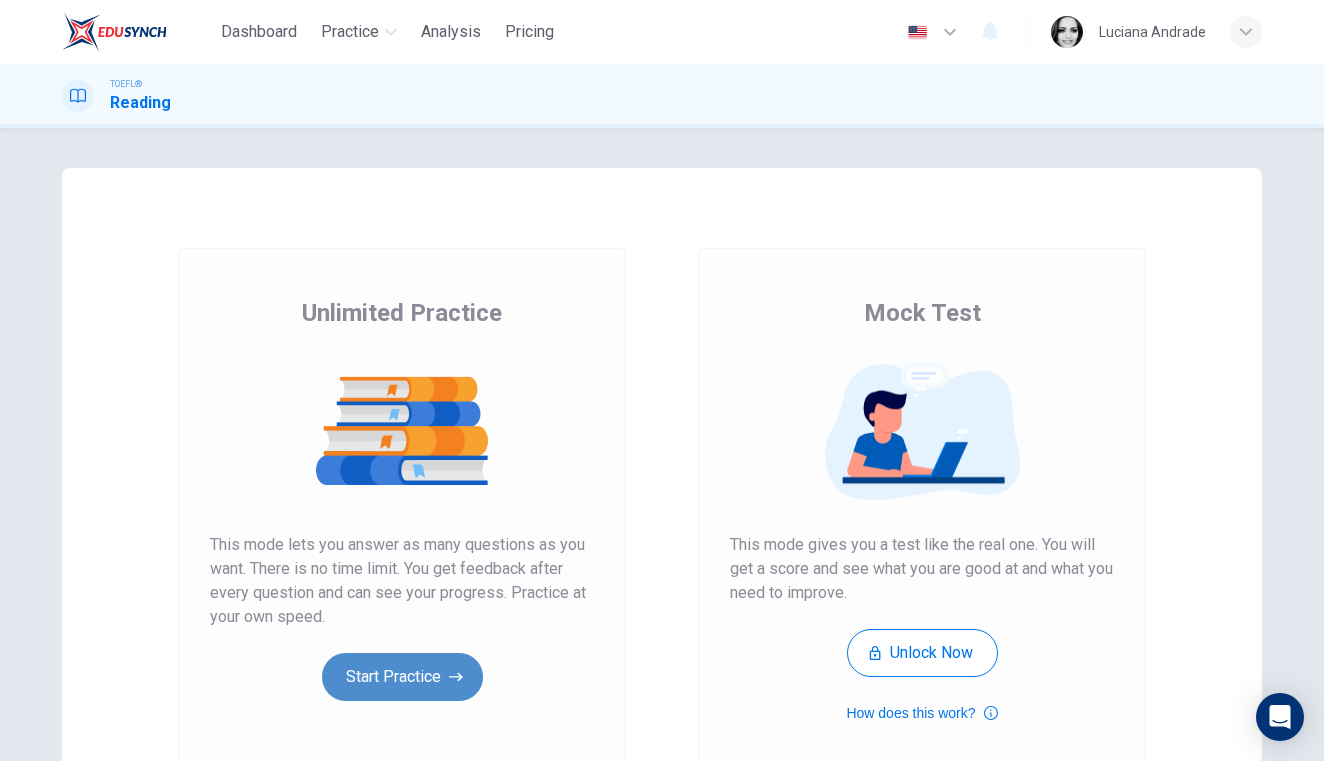 click on "Start Practice" at bounding box center [402, 677] 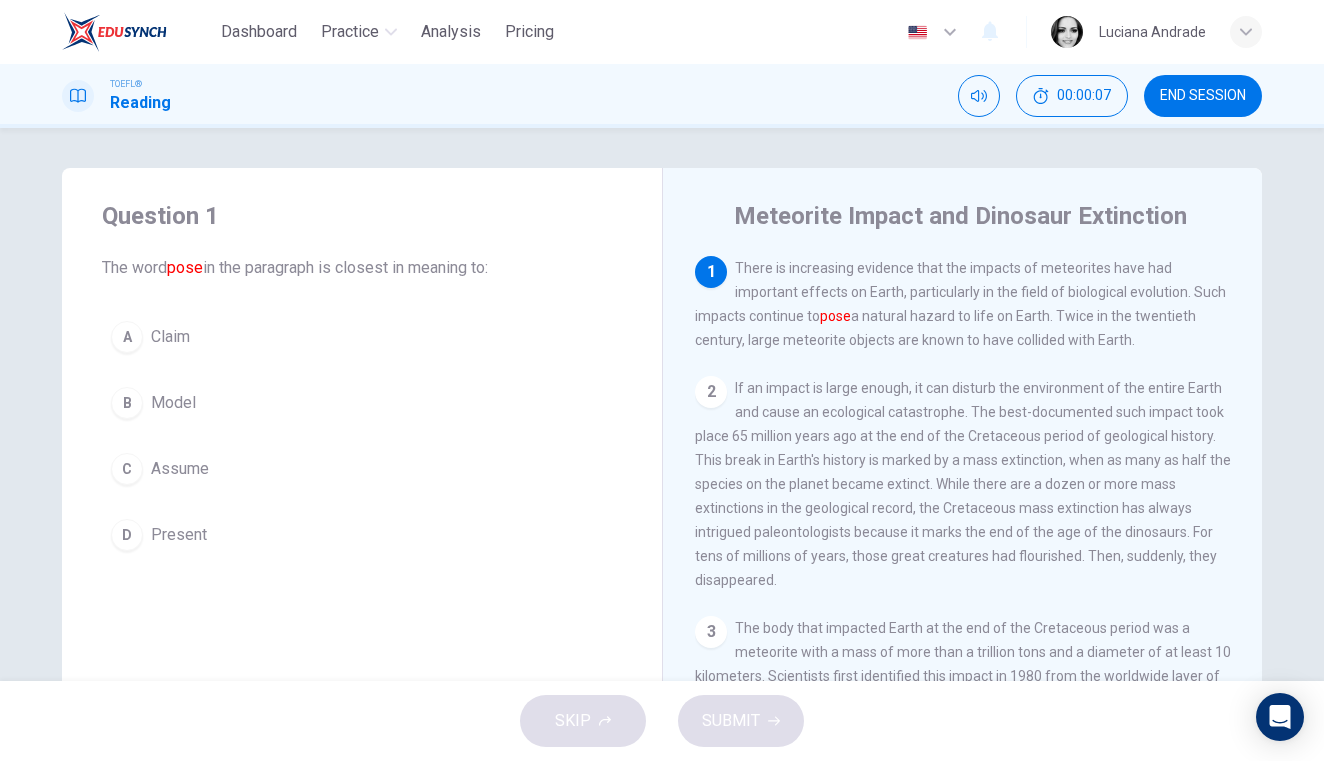 click on "Present" at bounding box center [179, 535] 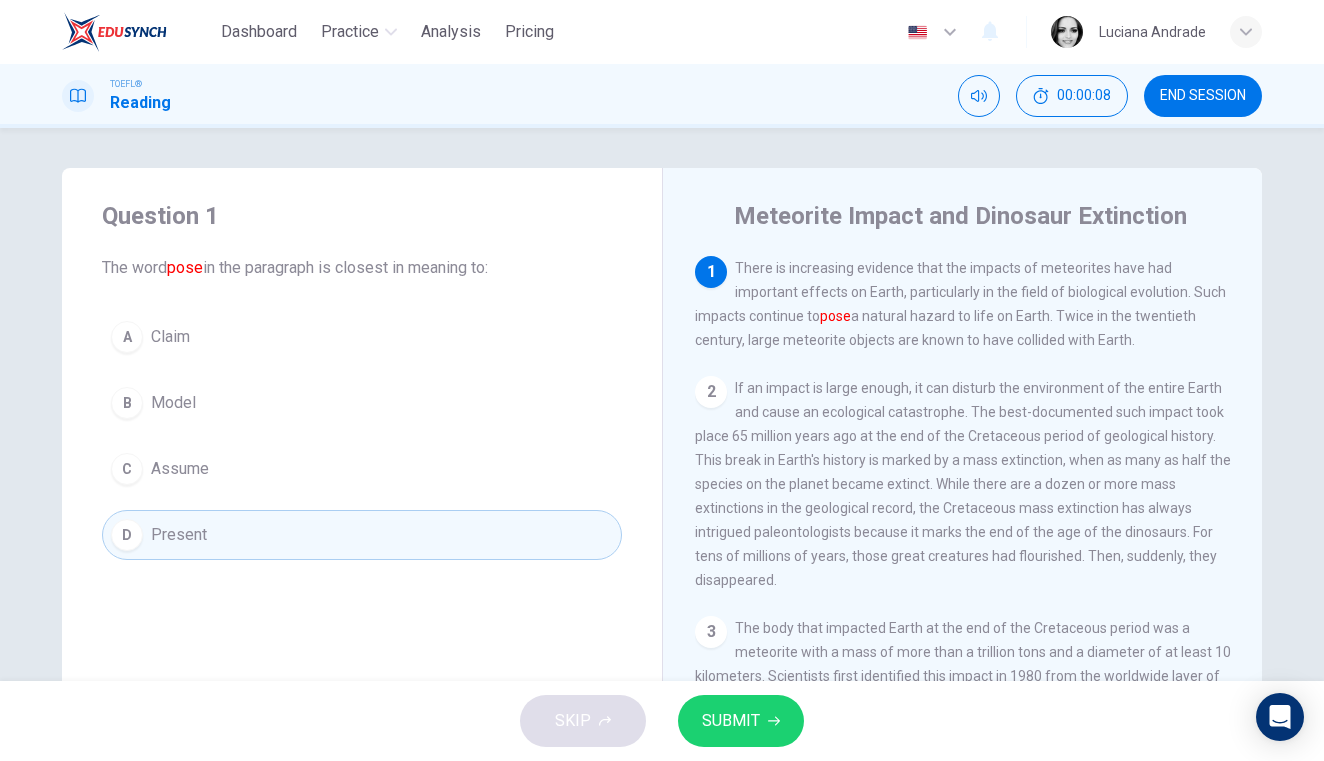 click on "SUBMIT" at bounding box center [731, 721] 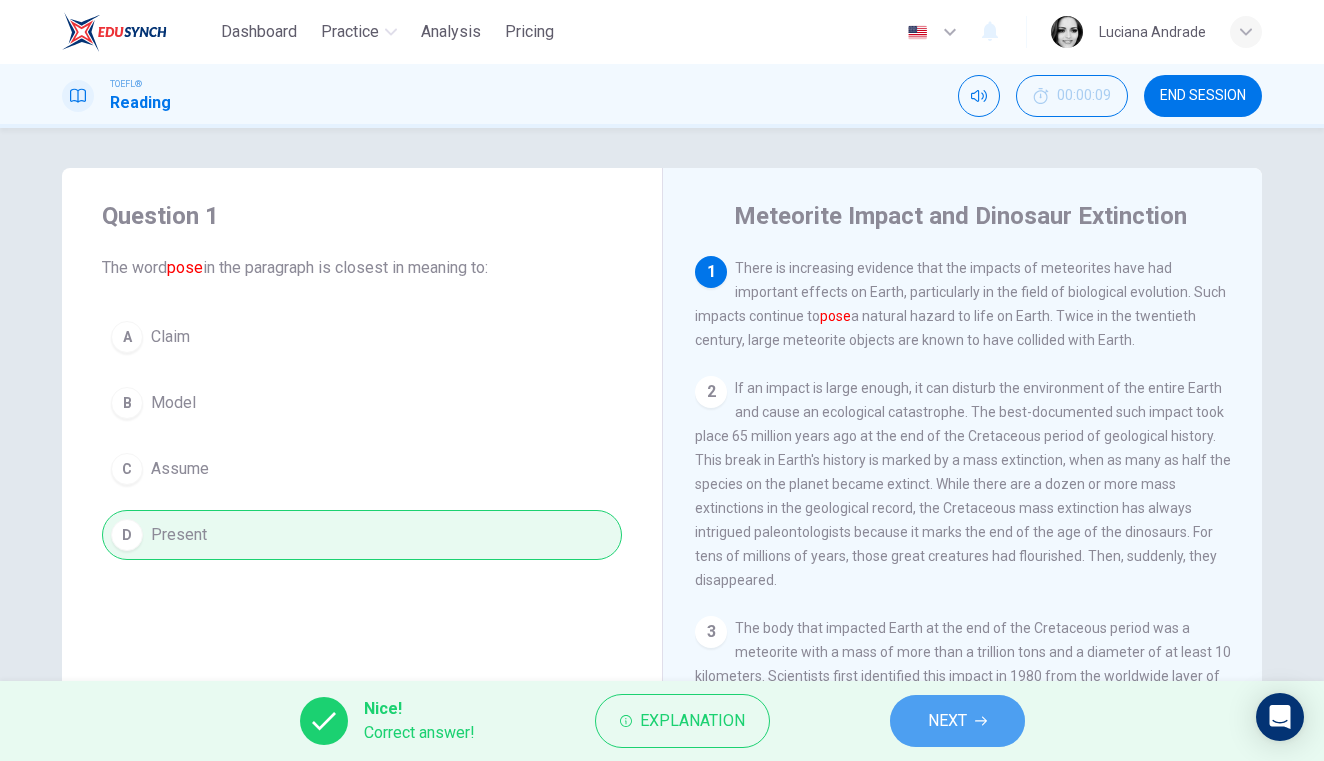 click on "NEXT" at bounding box center (947, 721) 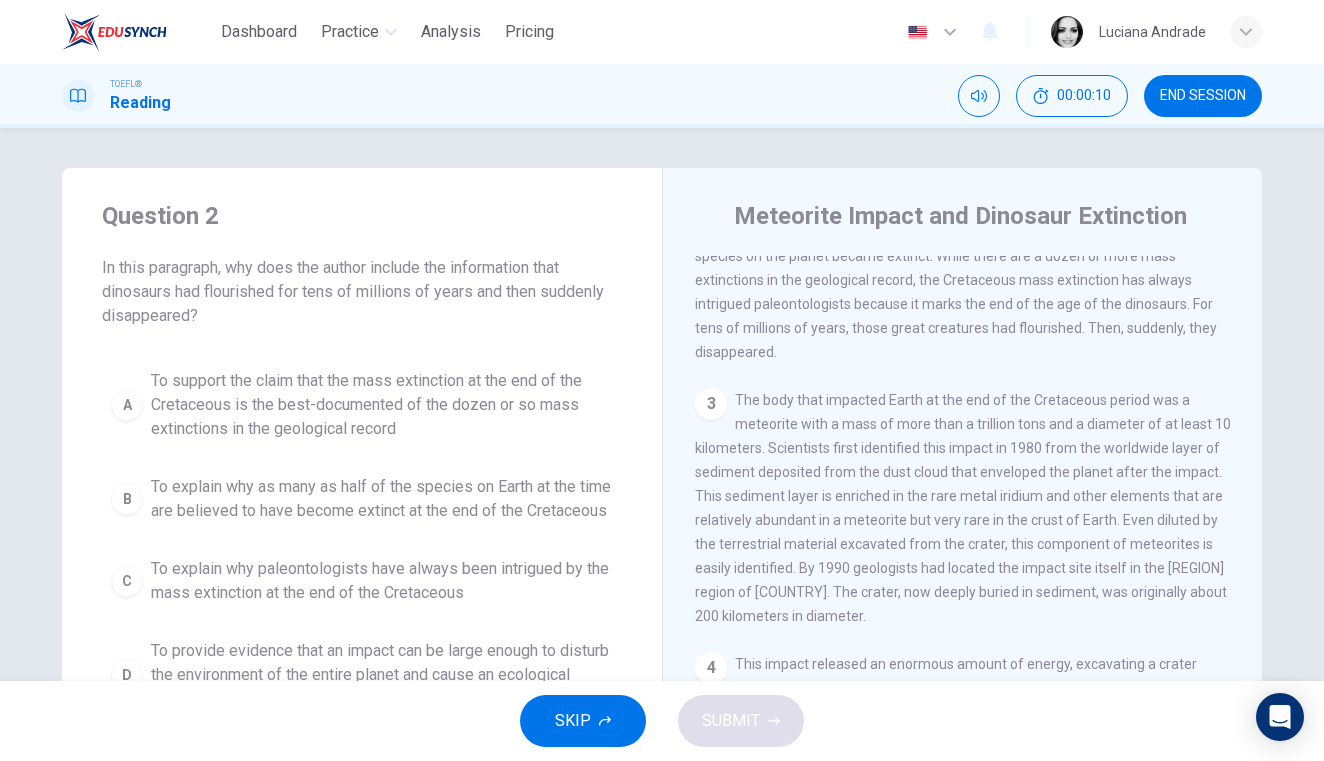 scroll, scrollTop: 0, scrollLeft: 0, axis: both 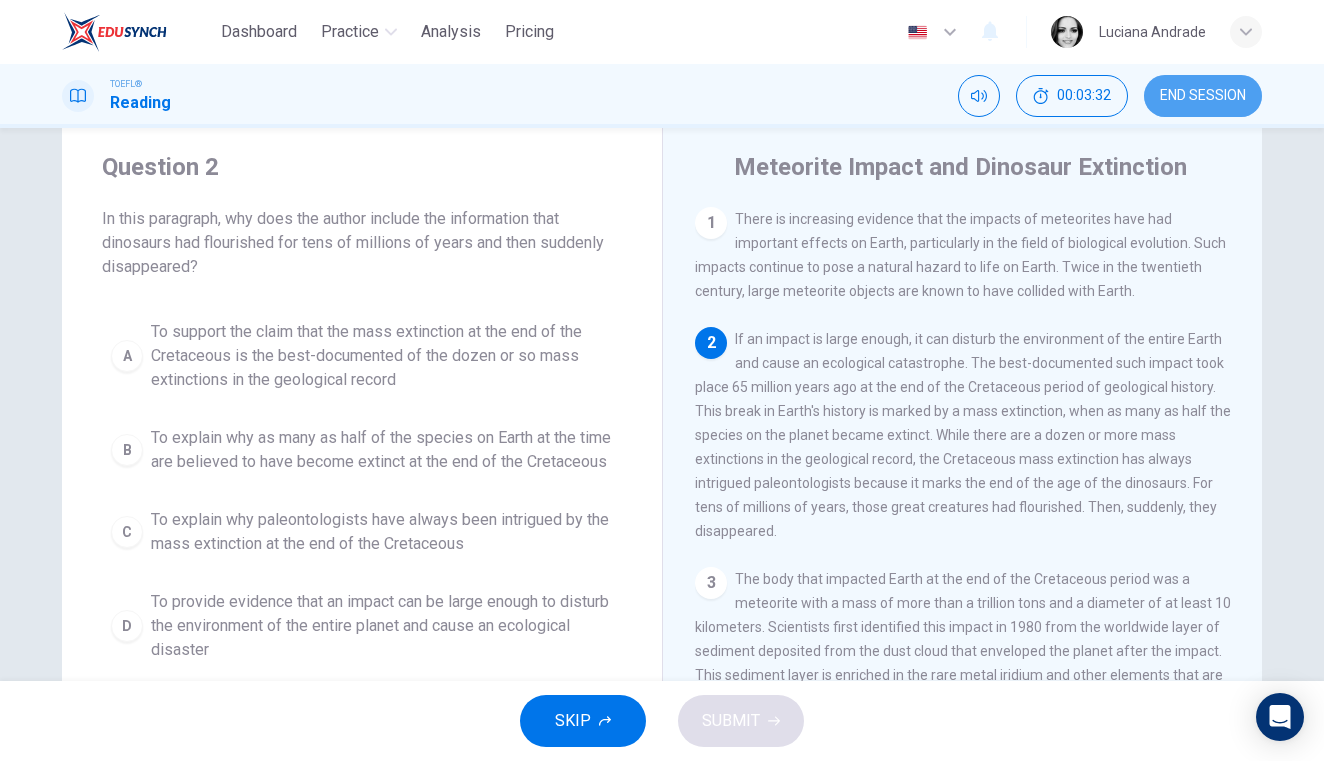 click on "END SESSION" at bounding box center (1203, 96) 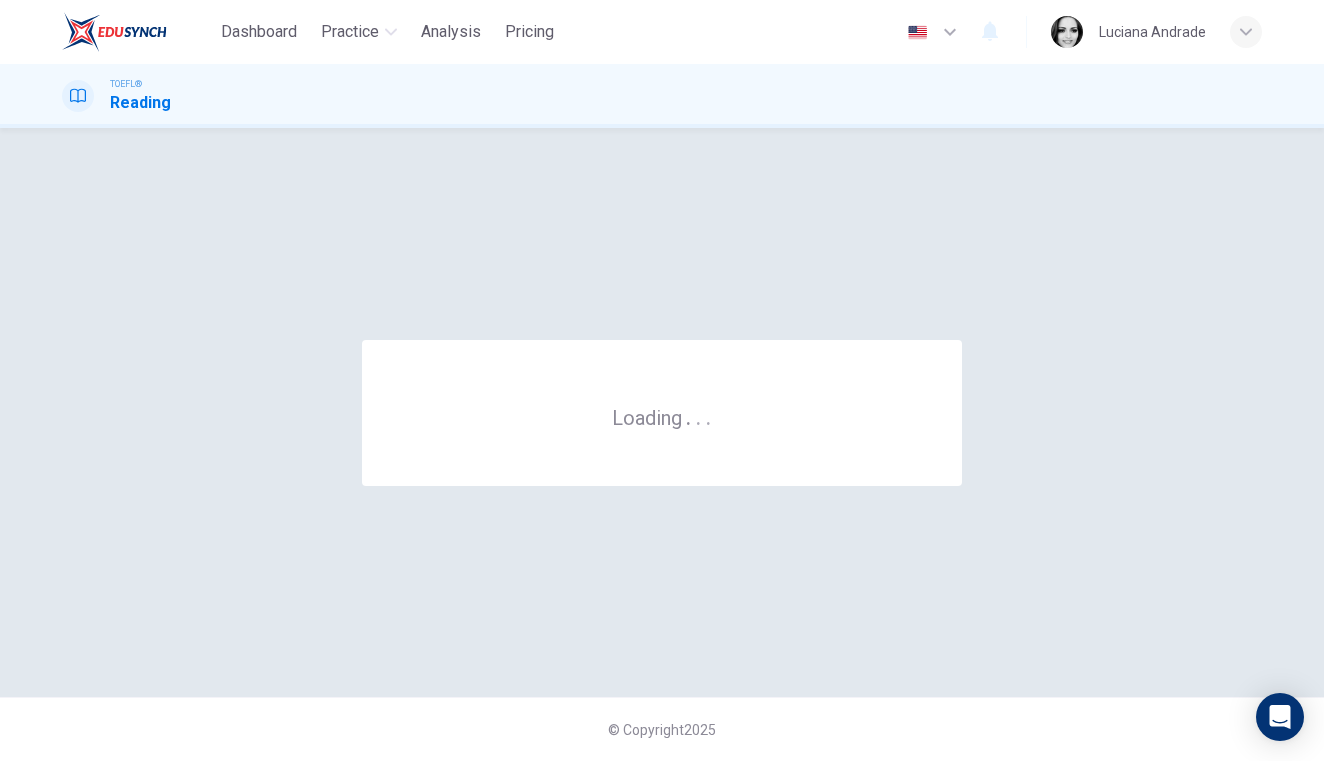 scroll, scrollTop: 0, scrollLeft: 0, axis: both 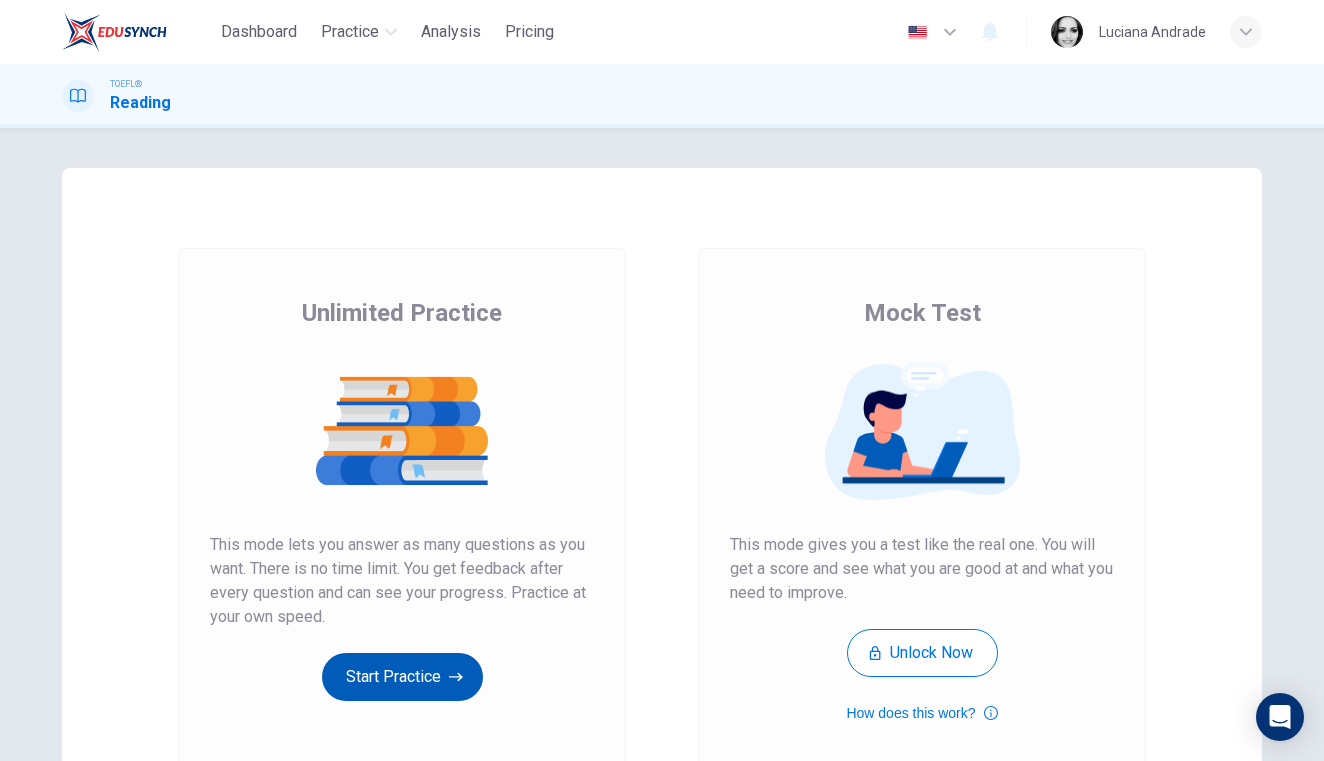 click on "Start Practice" at bounding box center [402, 677] 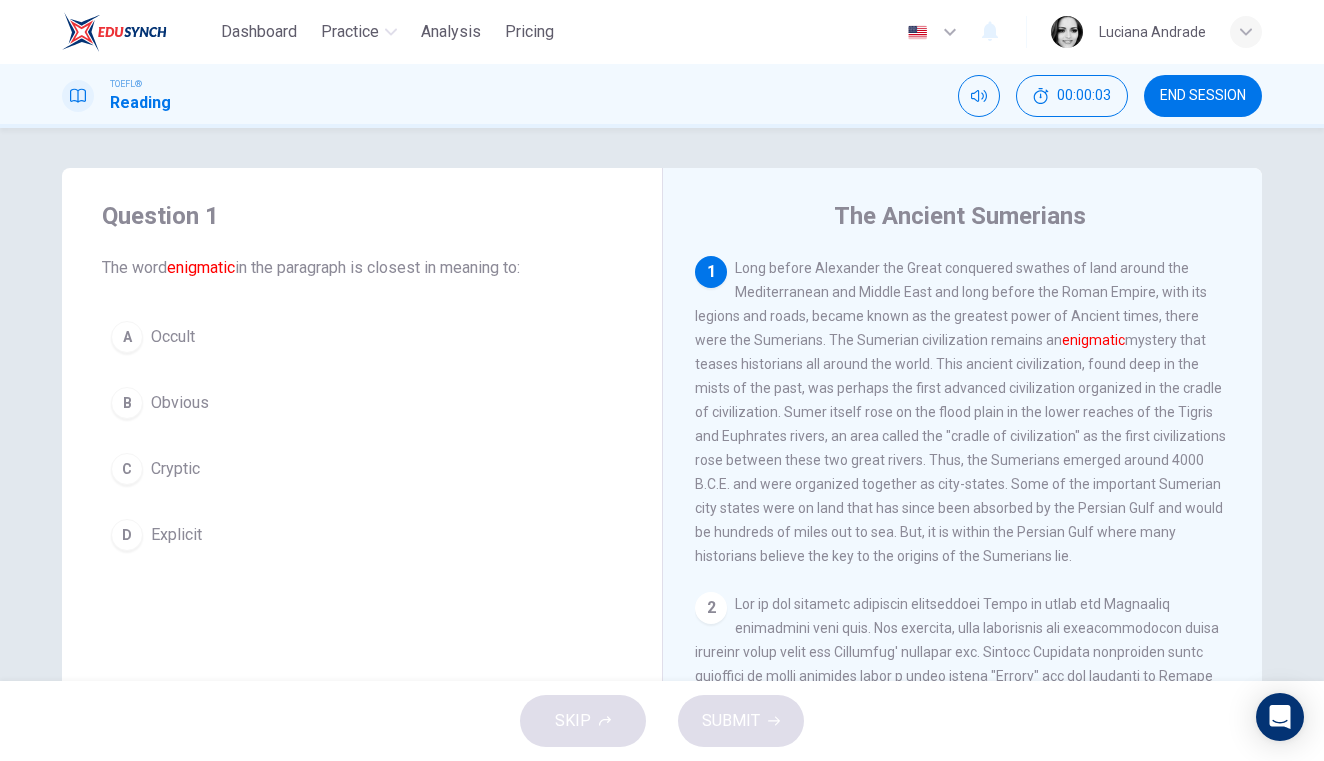 click on "Cryptic" at bounding box center [175, 469] 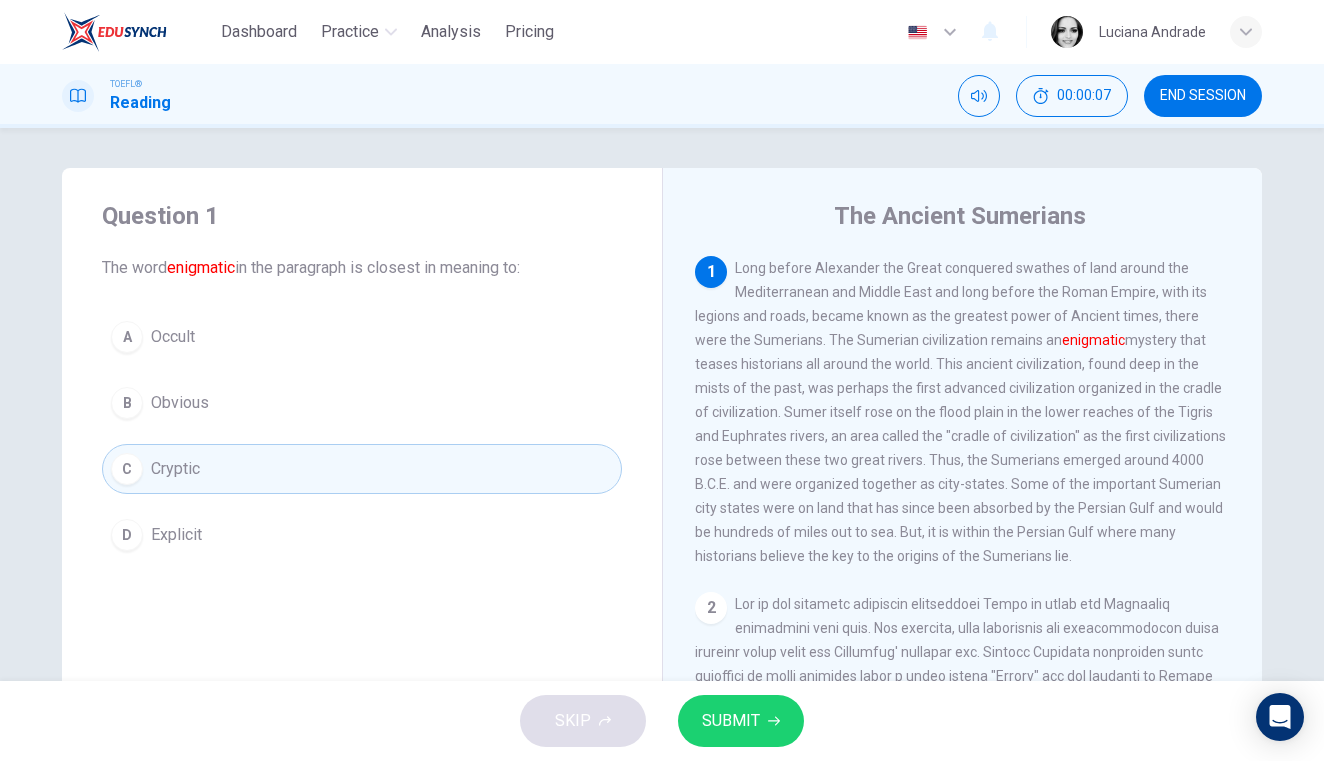 click on "Occult" at bounding box center [173, 337] 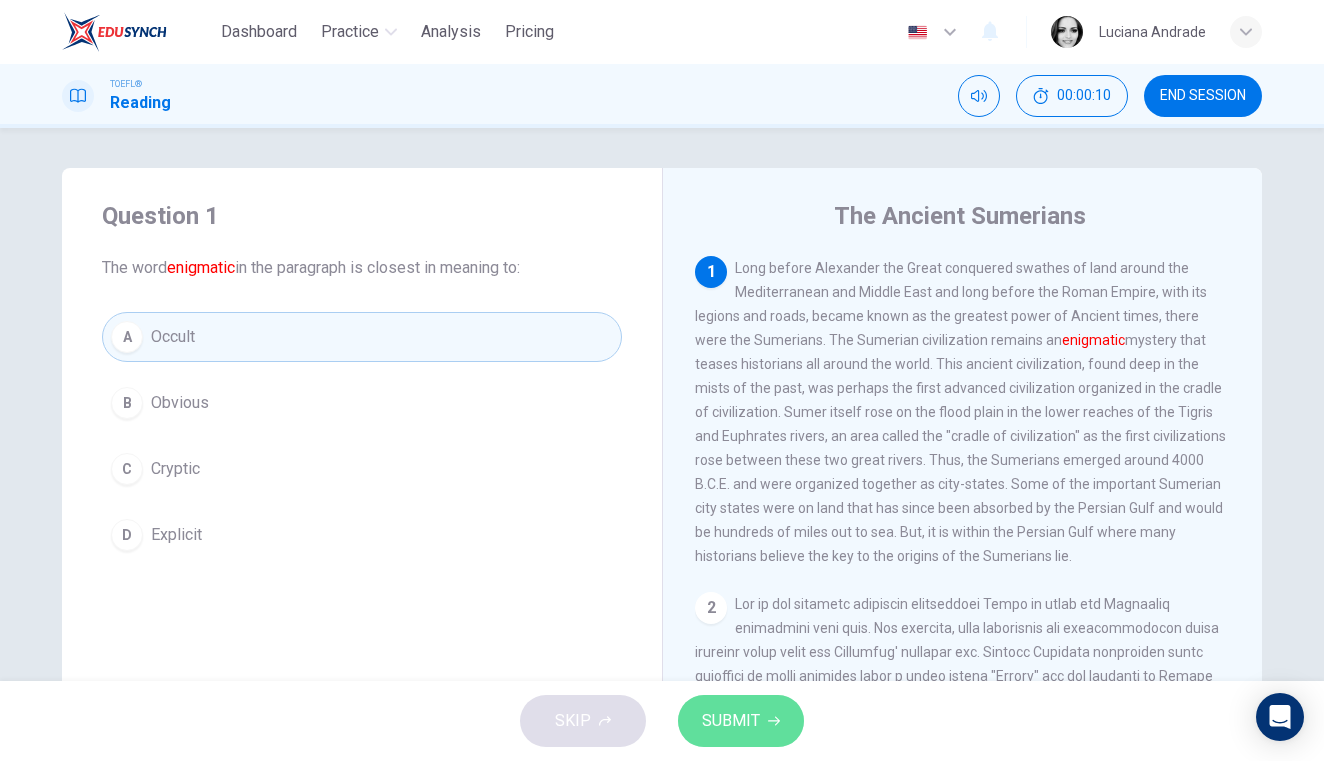 click on "SUBMIT" at bounding box center [731, 721] 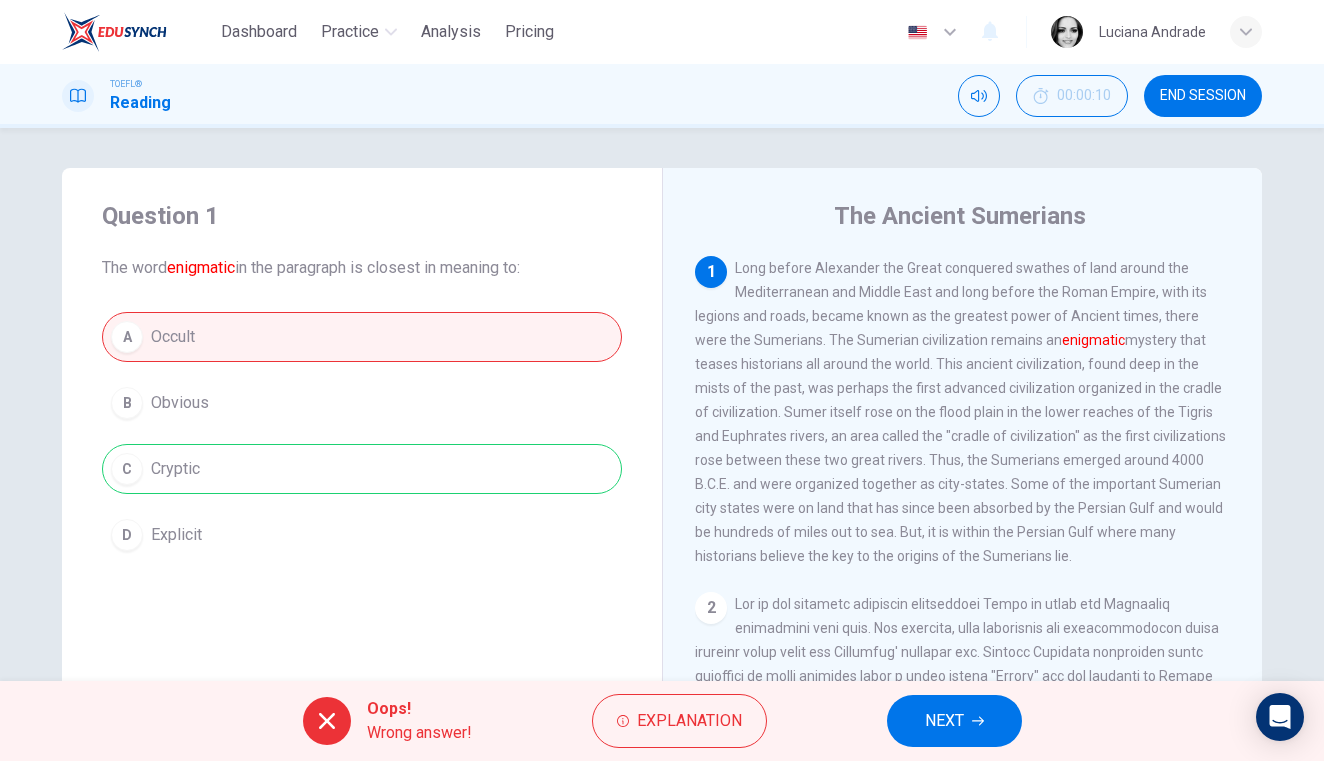 click on "A Occult B Obvious C Cryptic D Explicit" at bounding box center [362, 436] 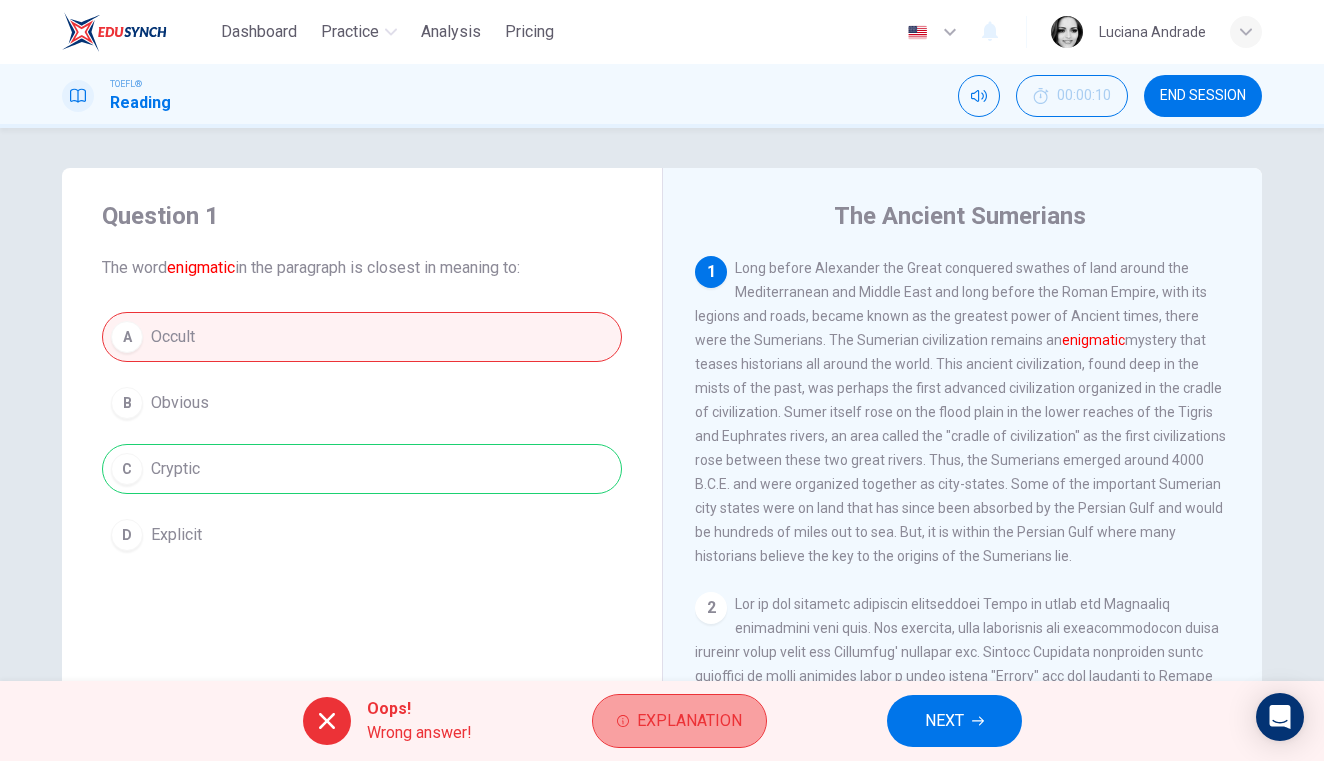 click on "Explanation" at bounding box center (689, 721) 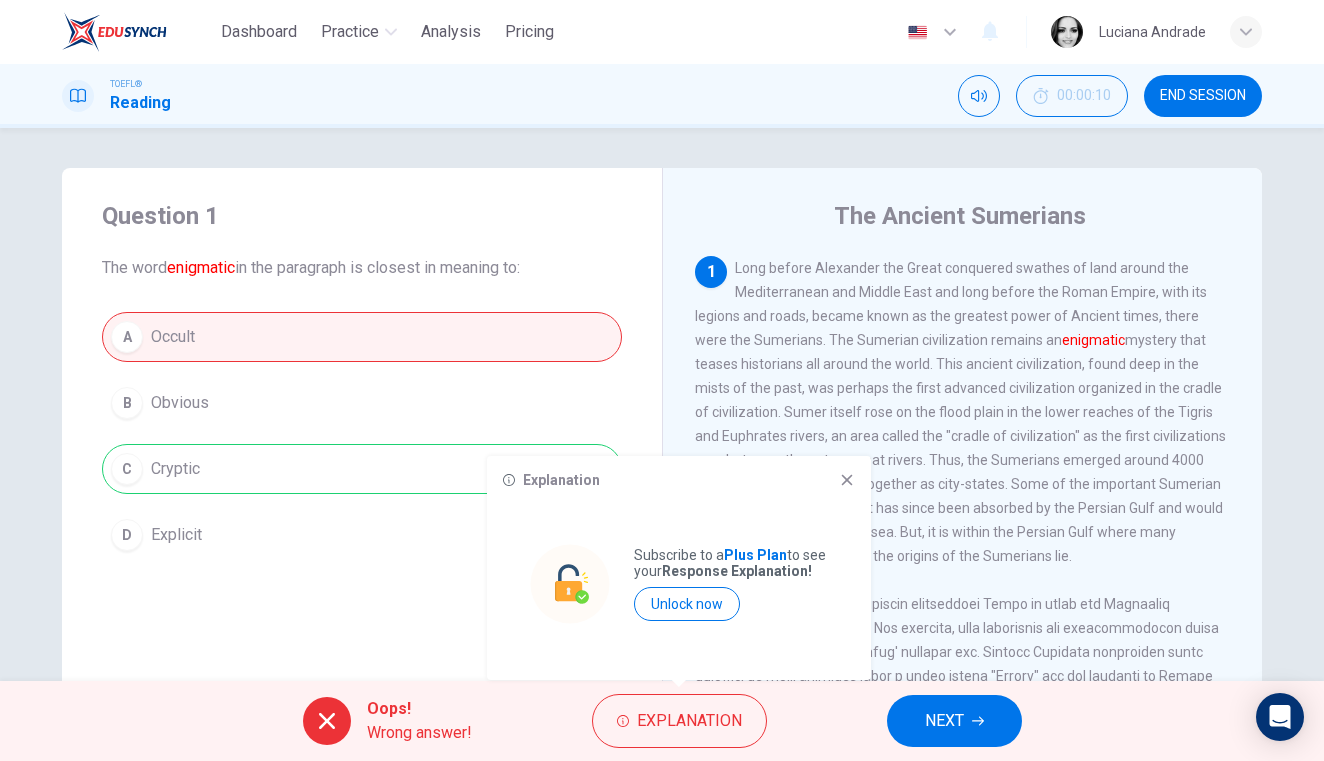 click on "NEXT" at bounding box center [944, 721] 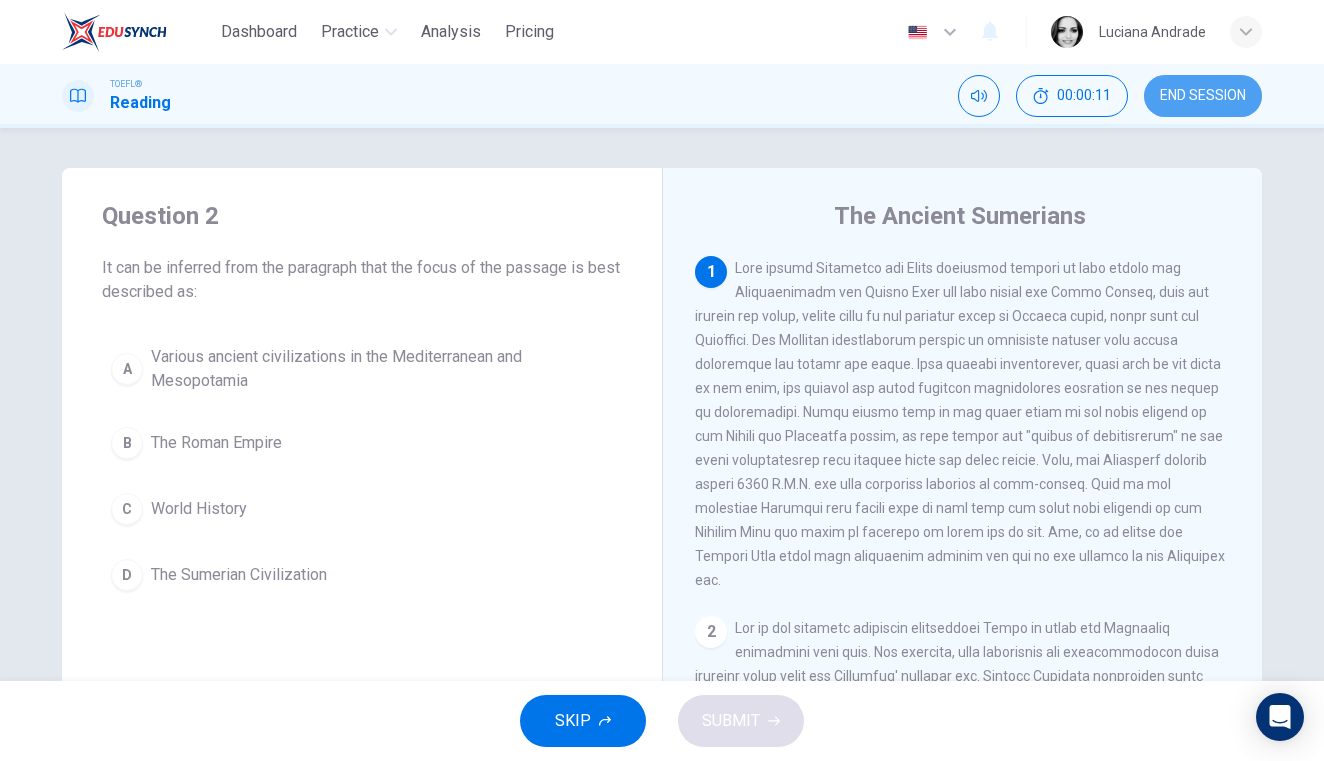 click on "END SESSION" at bounding box center (1203, 96) 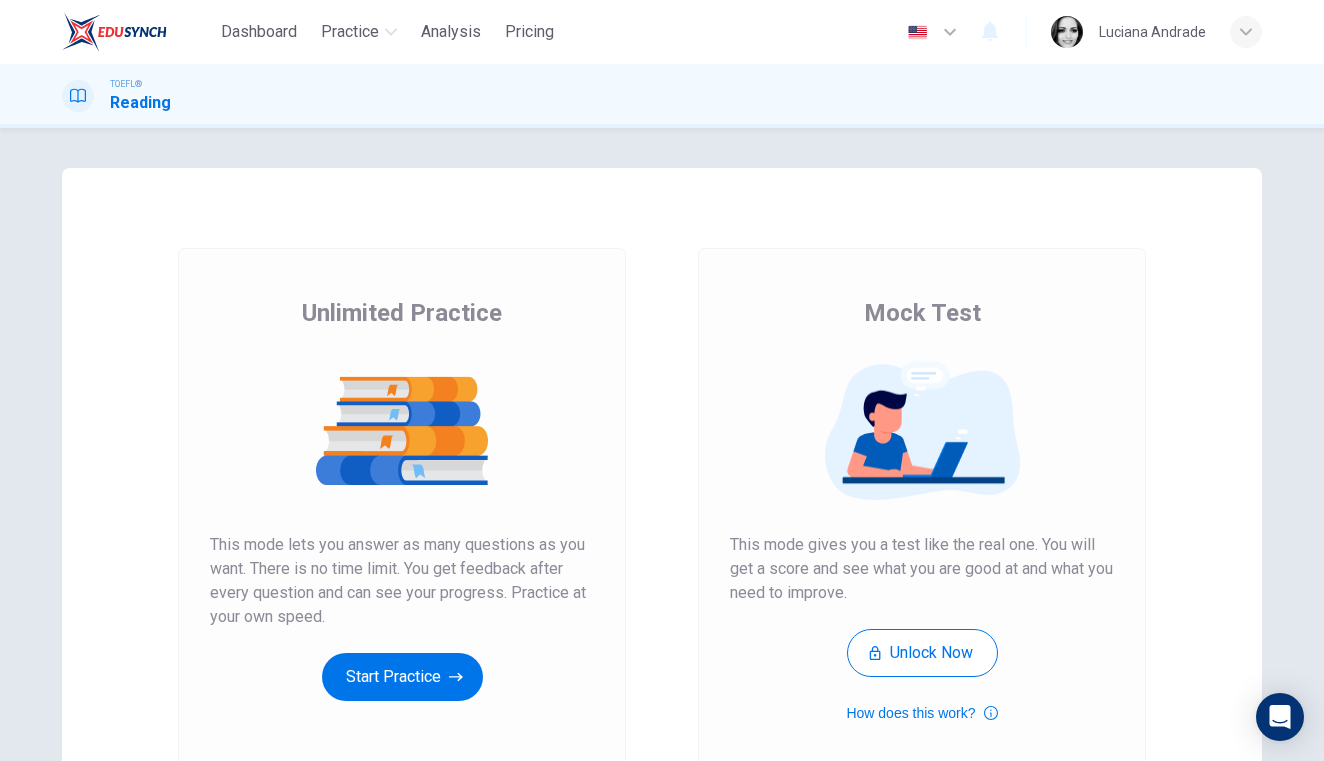 scroll, scrollTop: 0, scrollLeft: 0, axis: both 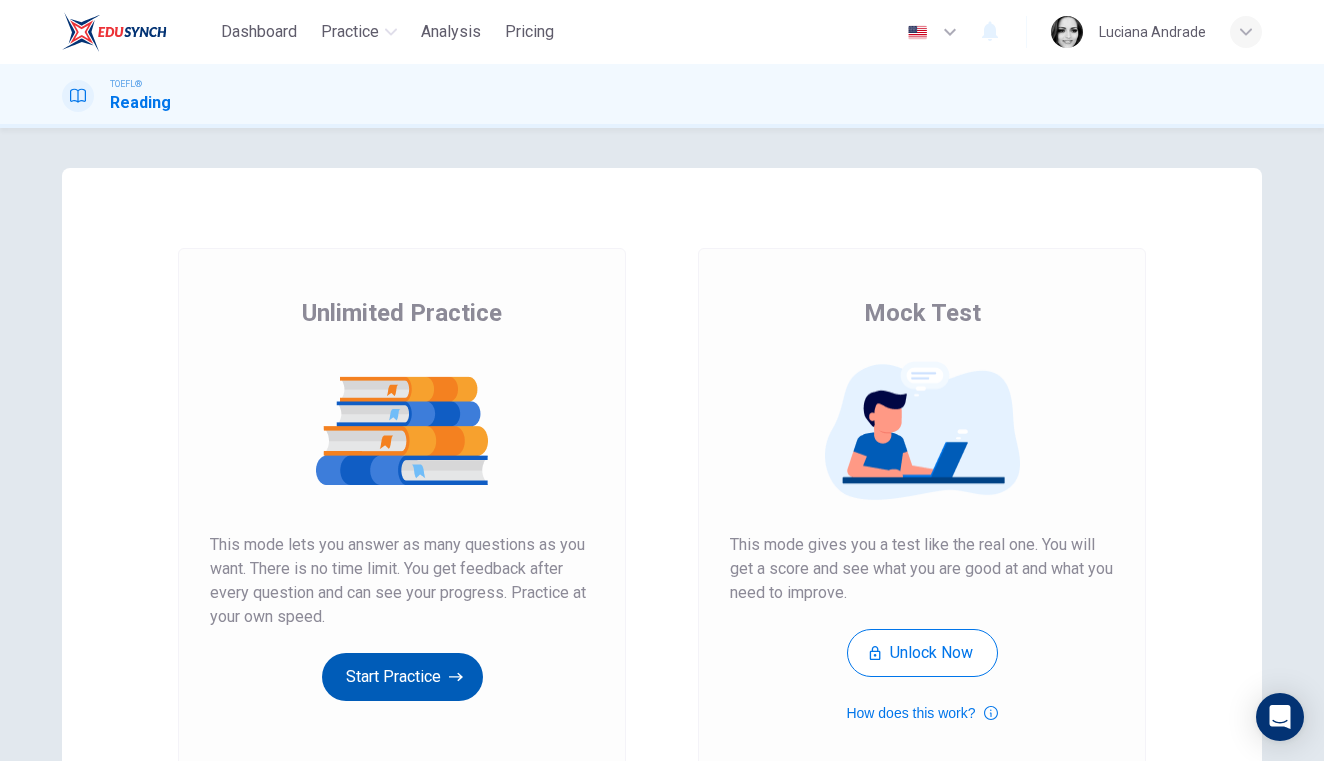 click 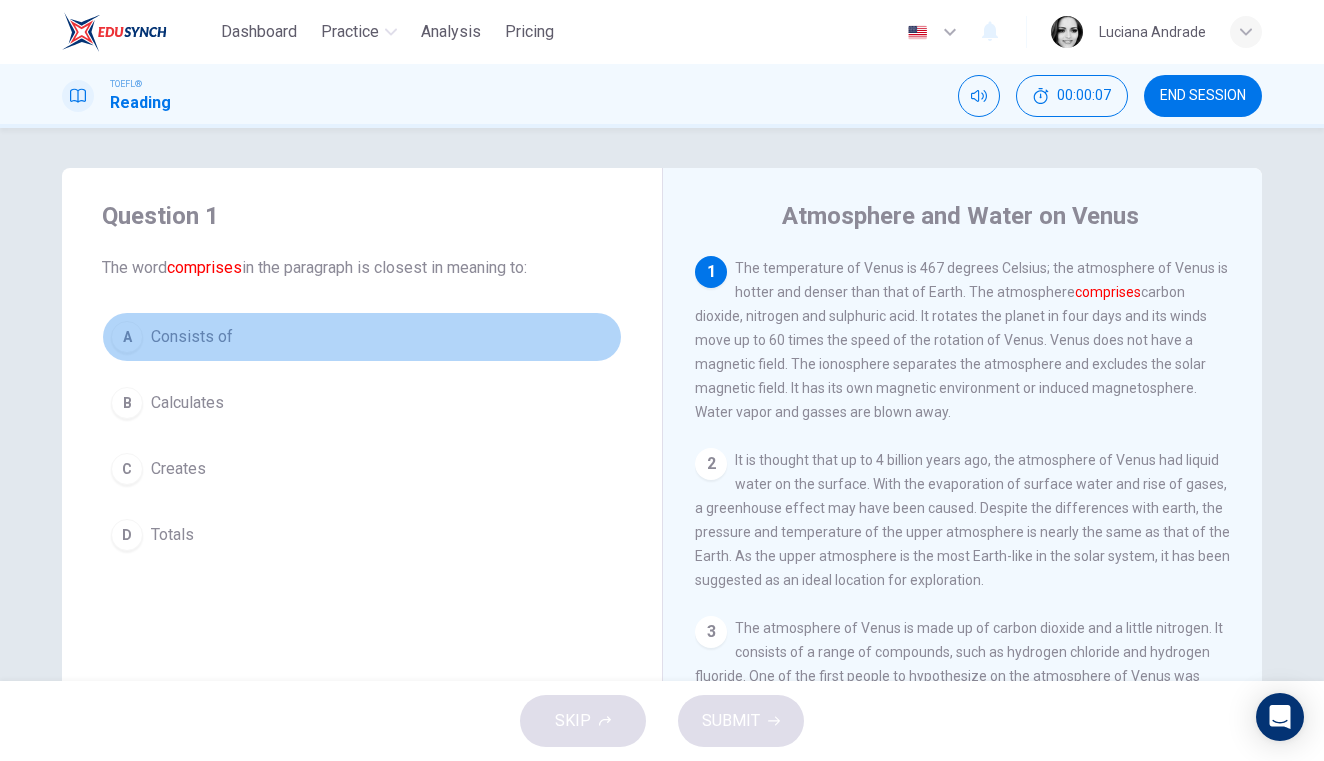 click on "A Consists of" at bounding box center [362, 337] 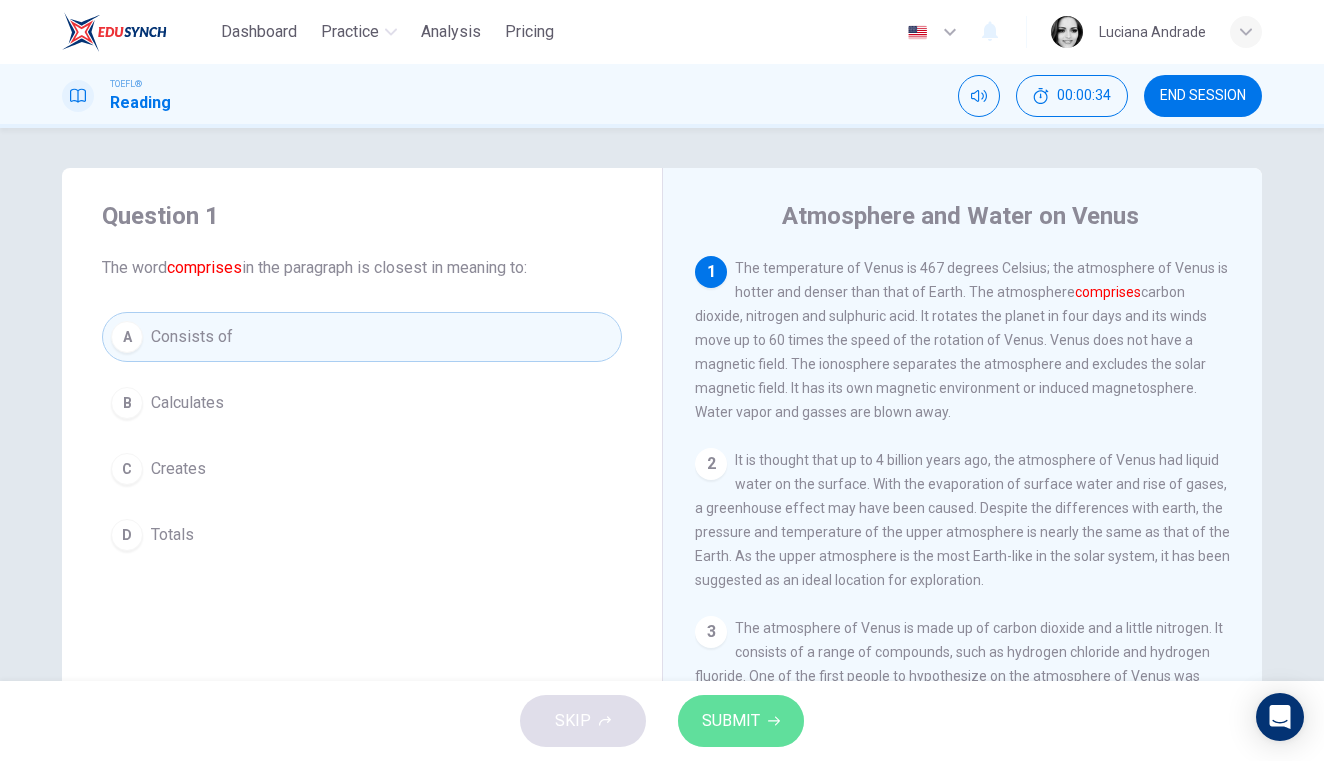 click on "SUBMIT" at bounding box center [741, 721] 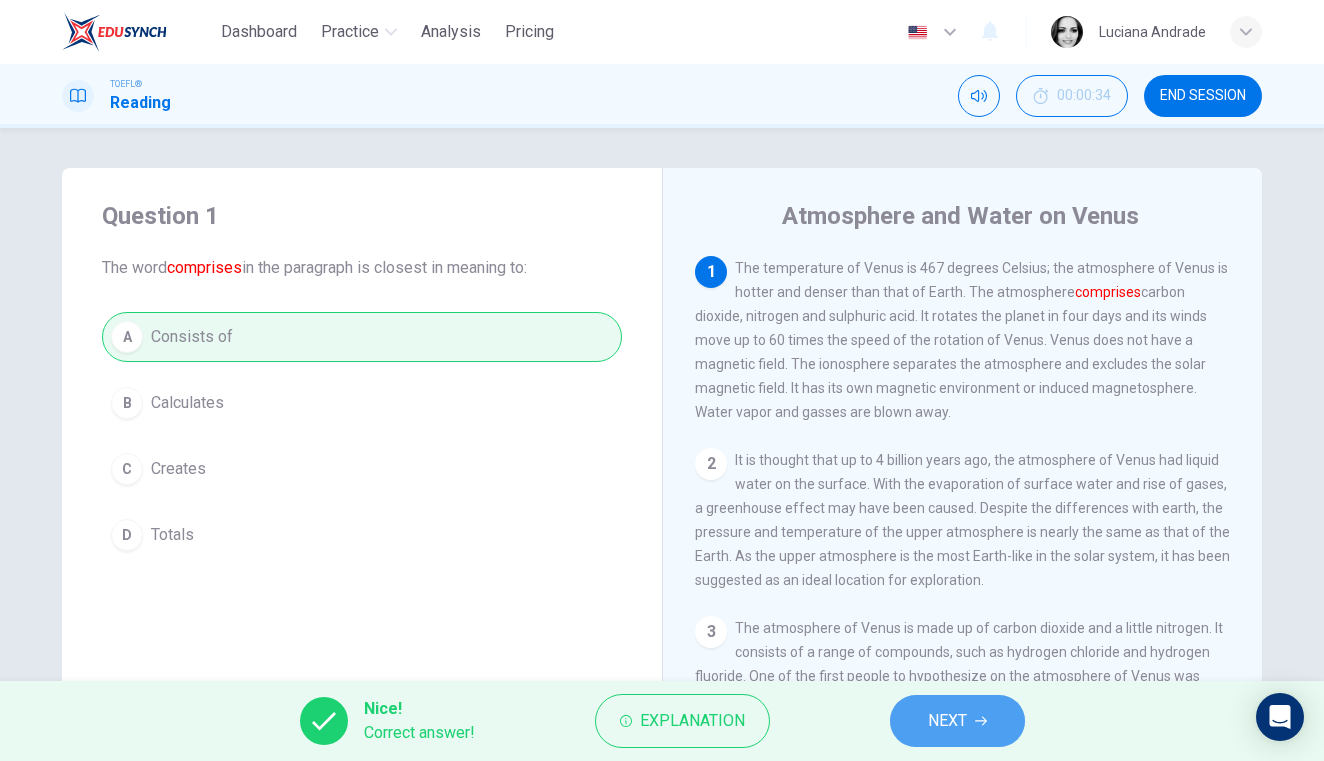 click on "NEXT" at bounding box center [957, 721] 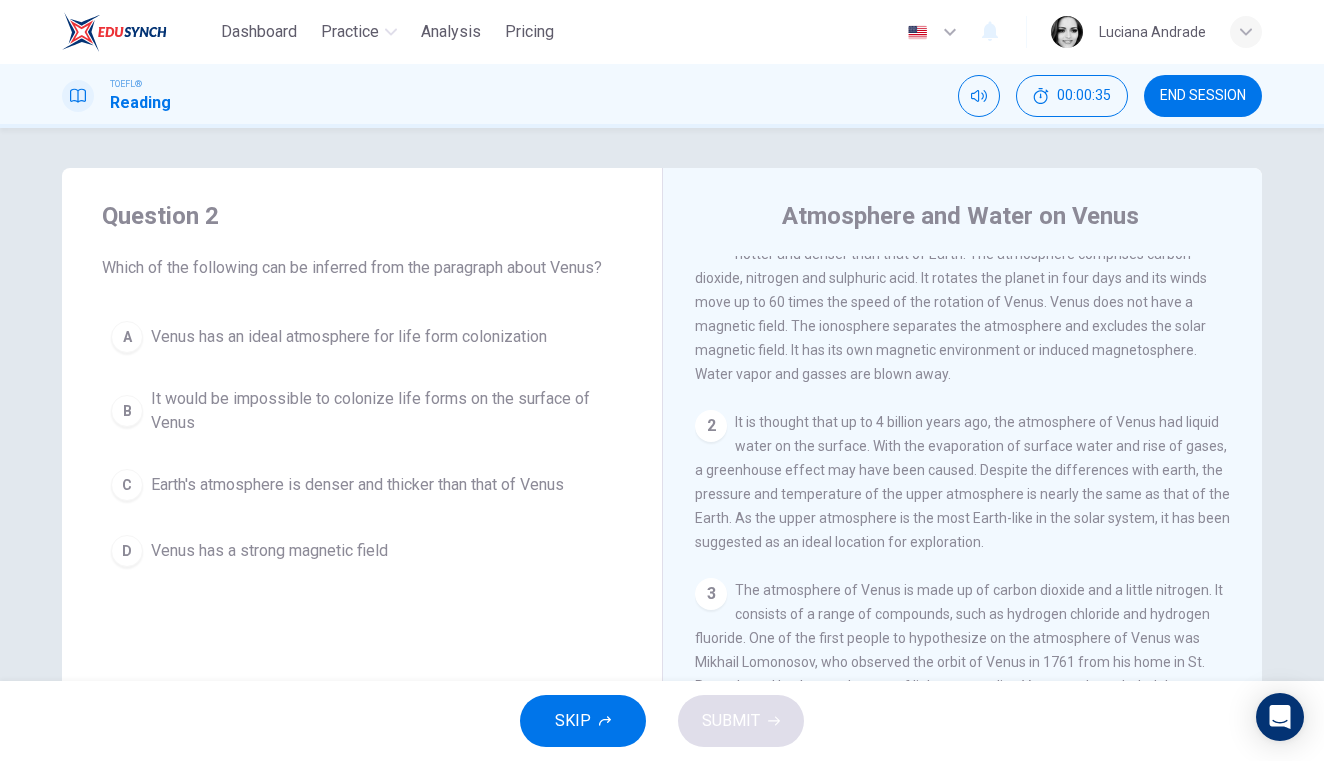 scroll, scrollTop: 0, scrollLeft: 0, axis: both 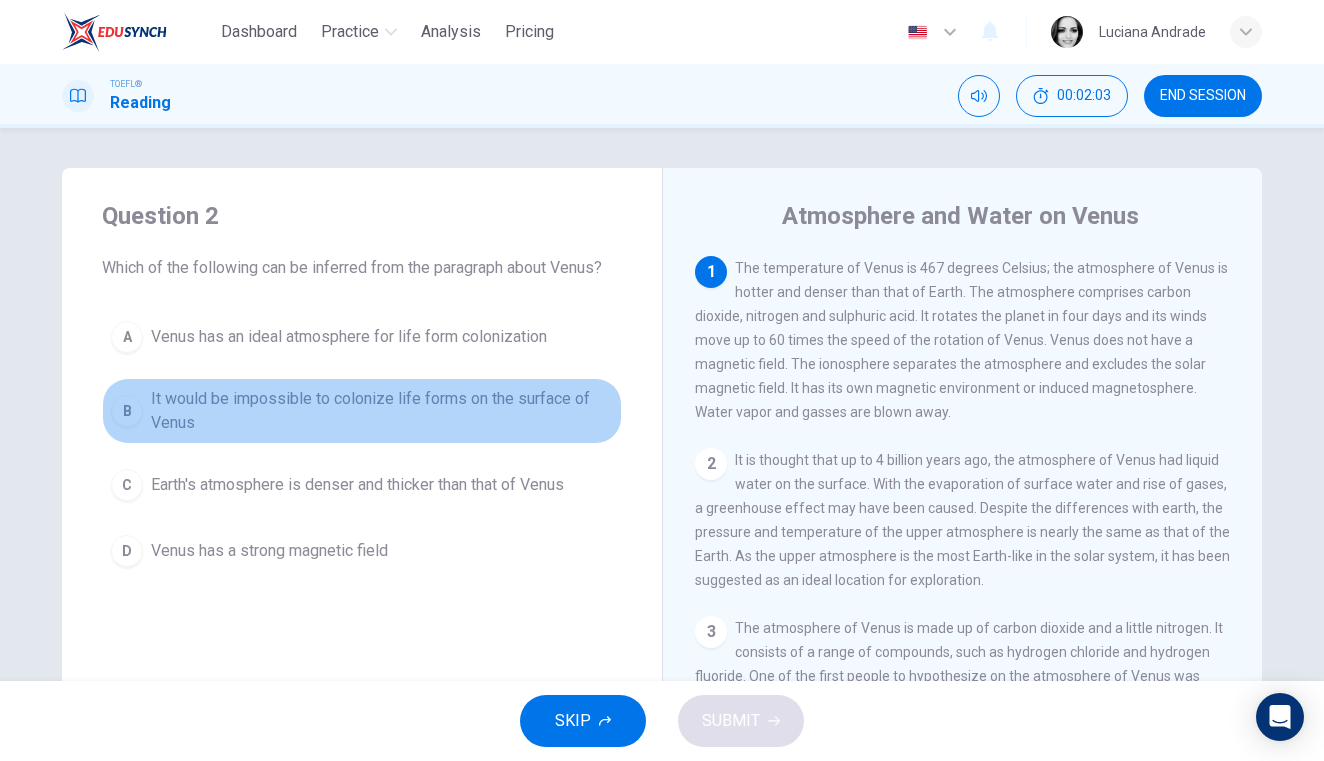click on "It would be impossible to colonize life forms on the surface of Venus" at bounding box center [382, 411] 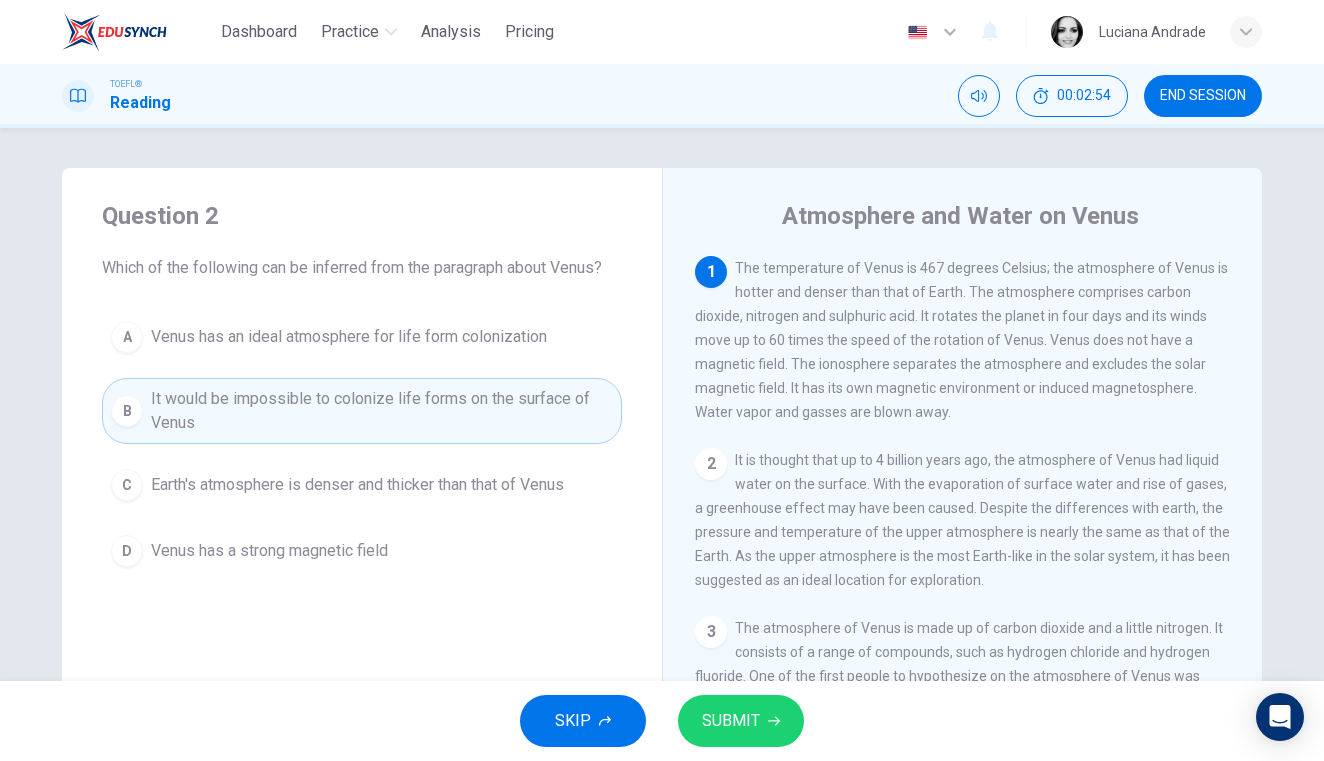 click on "SUBMIT" at bounding box center (731, 721) 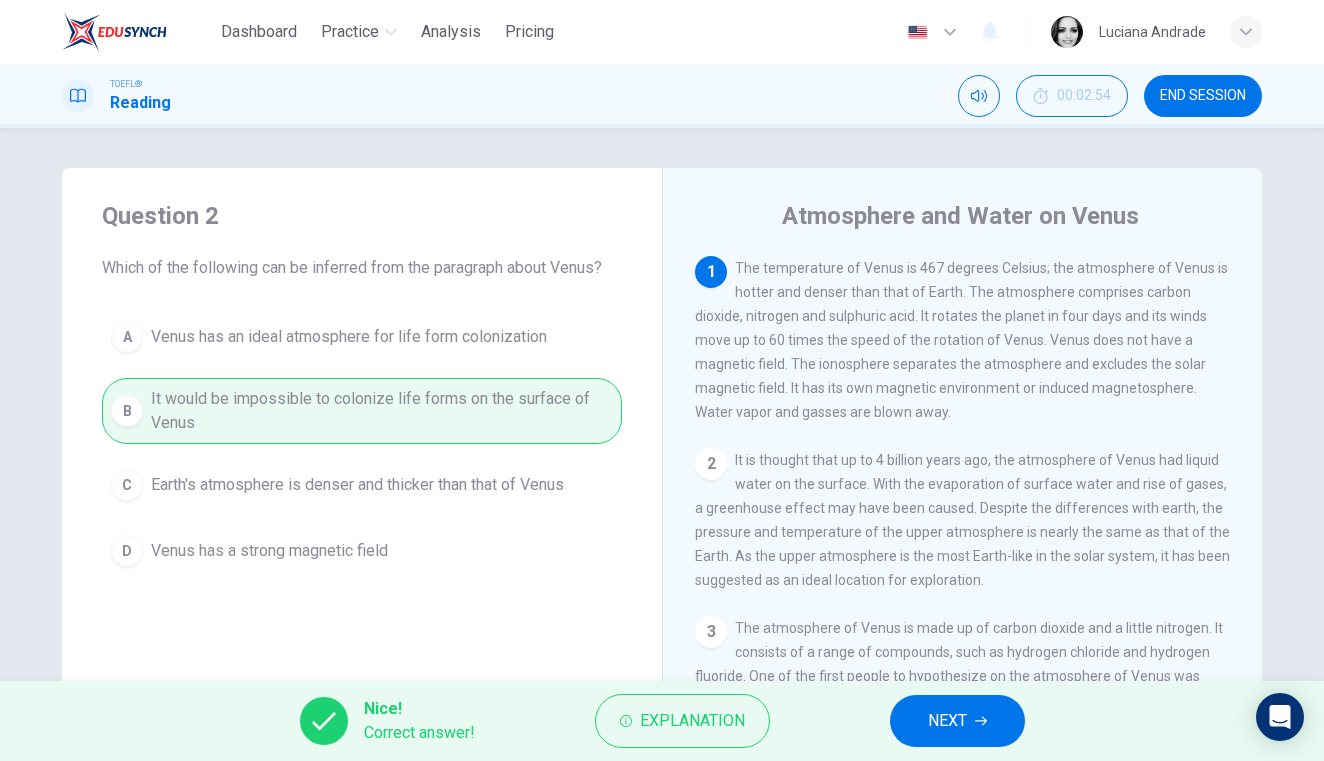 click 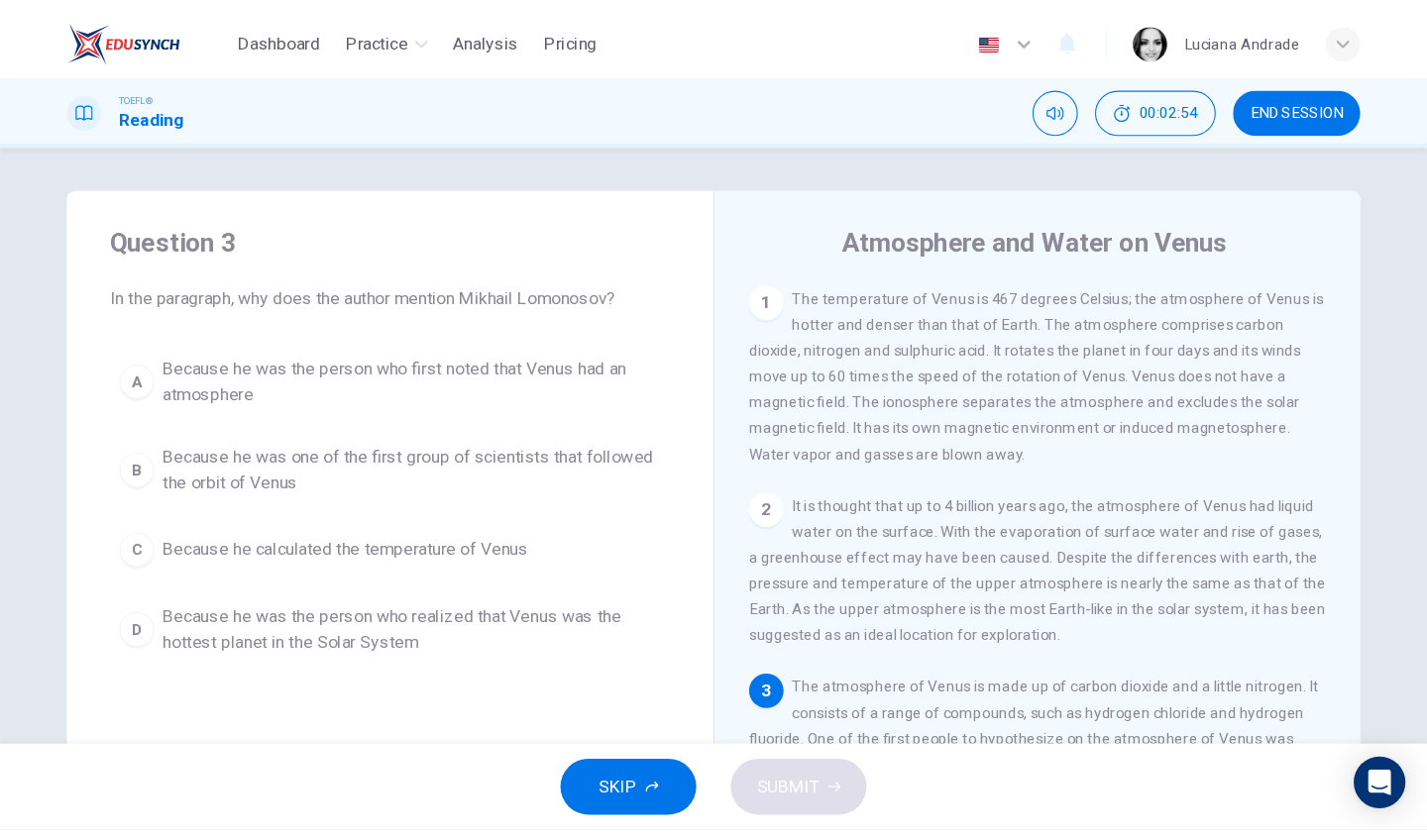 scroll, scrollTop: 175, scrollLeft: 0, axis: vertical 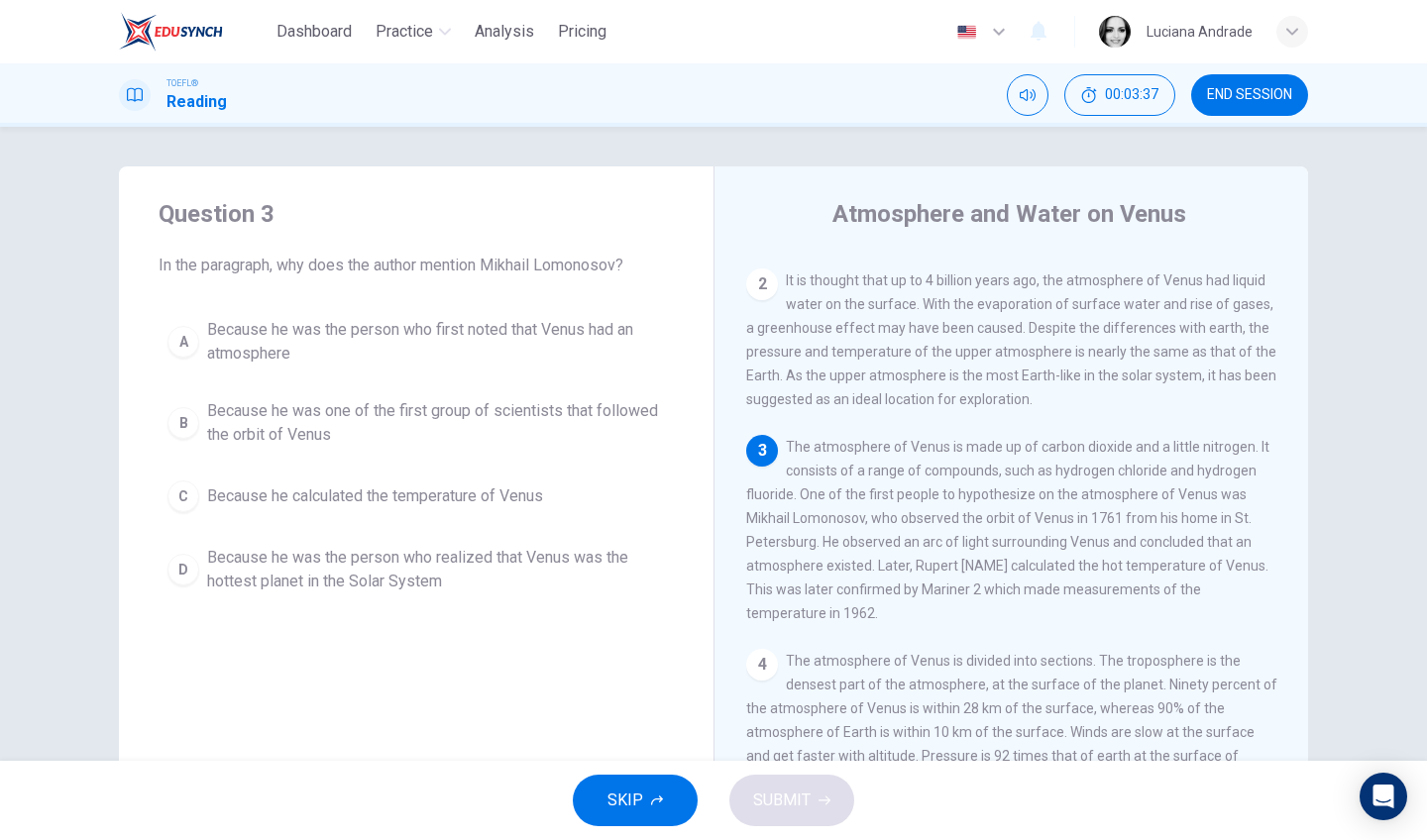 click on "Because he was the person who realized that Venus was the hottest planet in the Solar System" at bounding box center (436, 570) 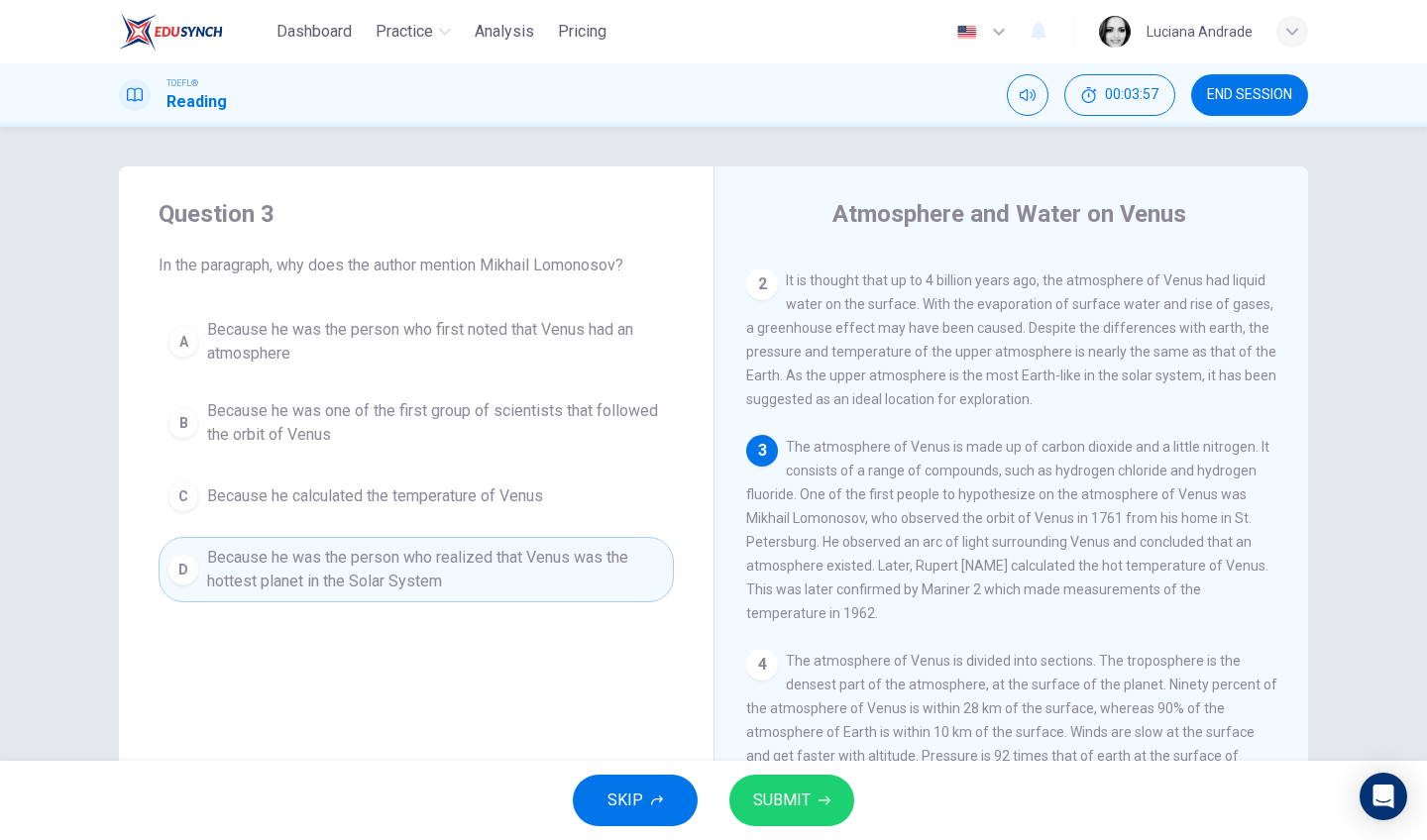 click on "Because he was the person who first noted that Venus had an atmosphere" at bounding box center [436, 342] 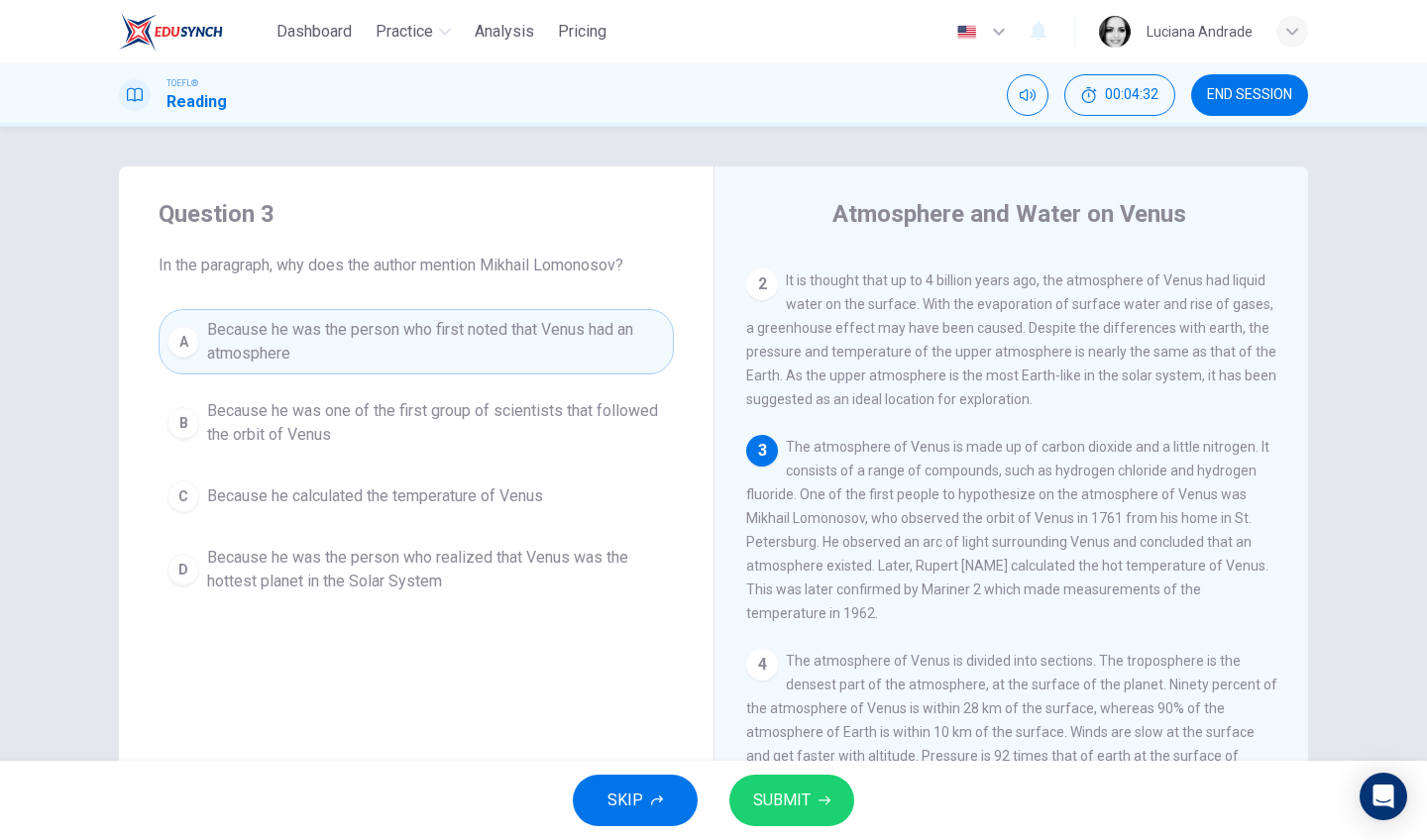 click on "SUBMIT" at bounding box center [782, 800] 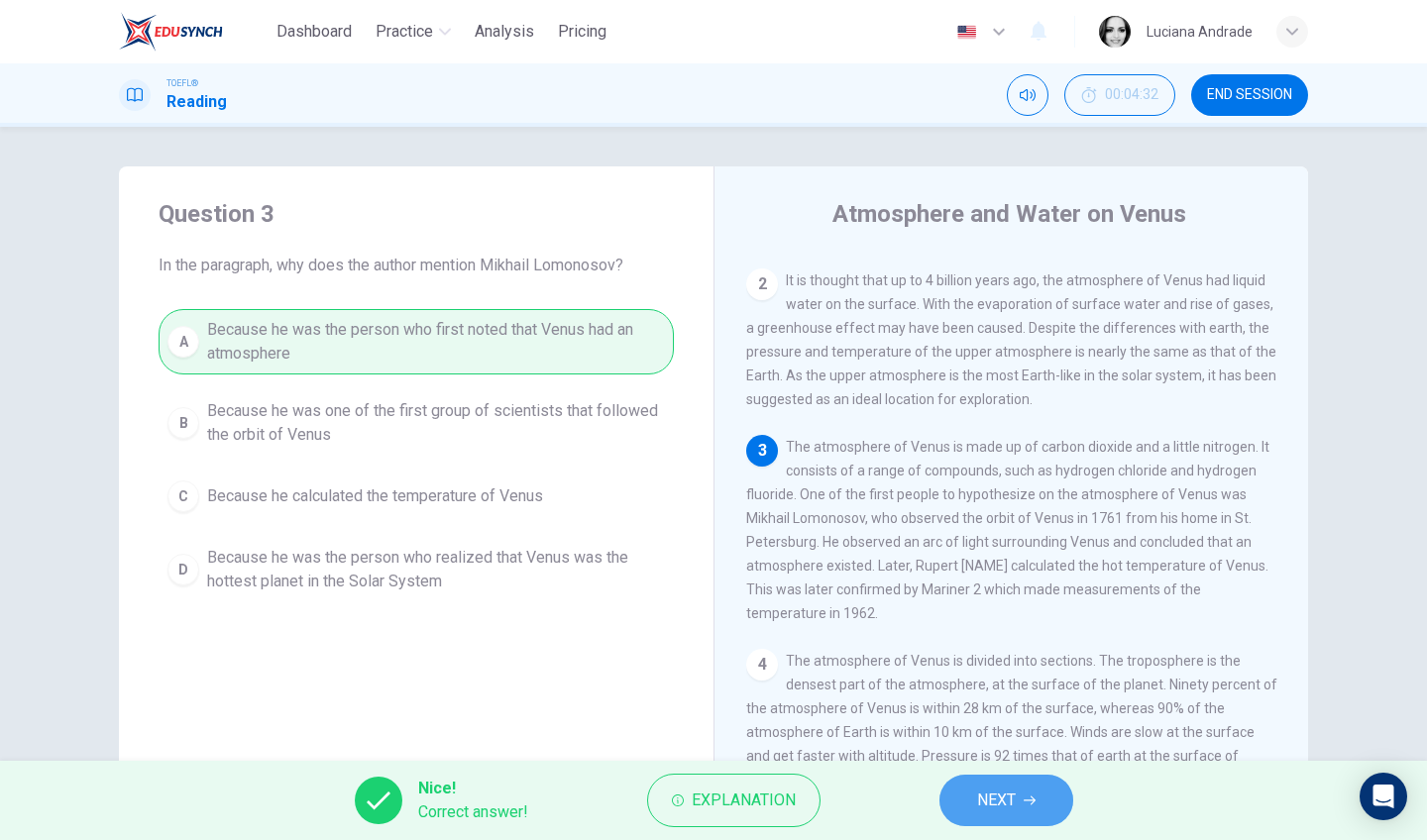 click on "NEXT" at bounding box center [996, 800] 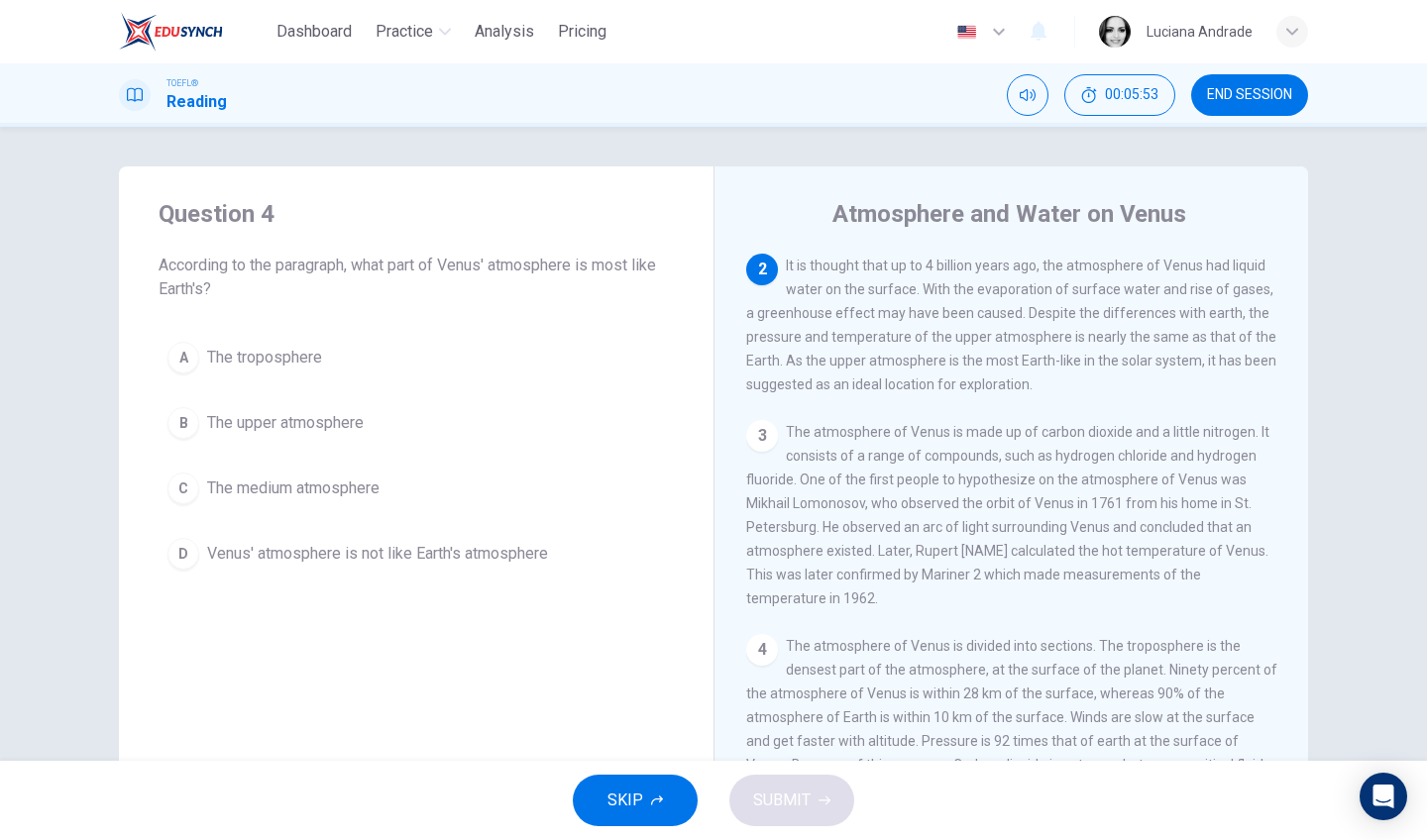 click on "B The upper atmosphere" at bounding box center [416, 423] 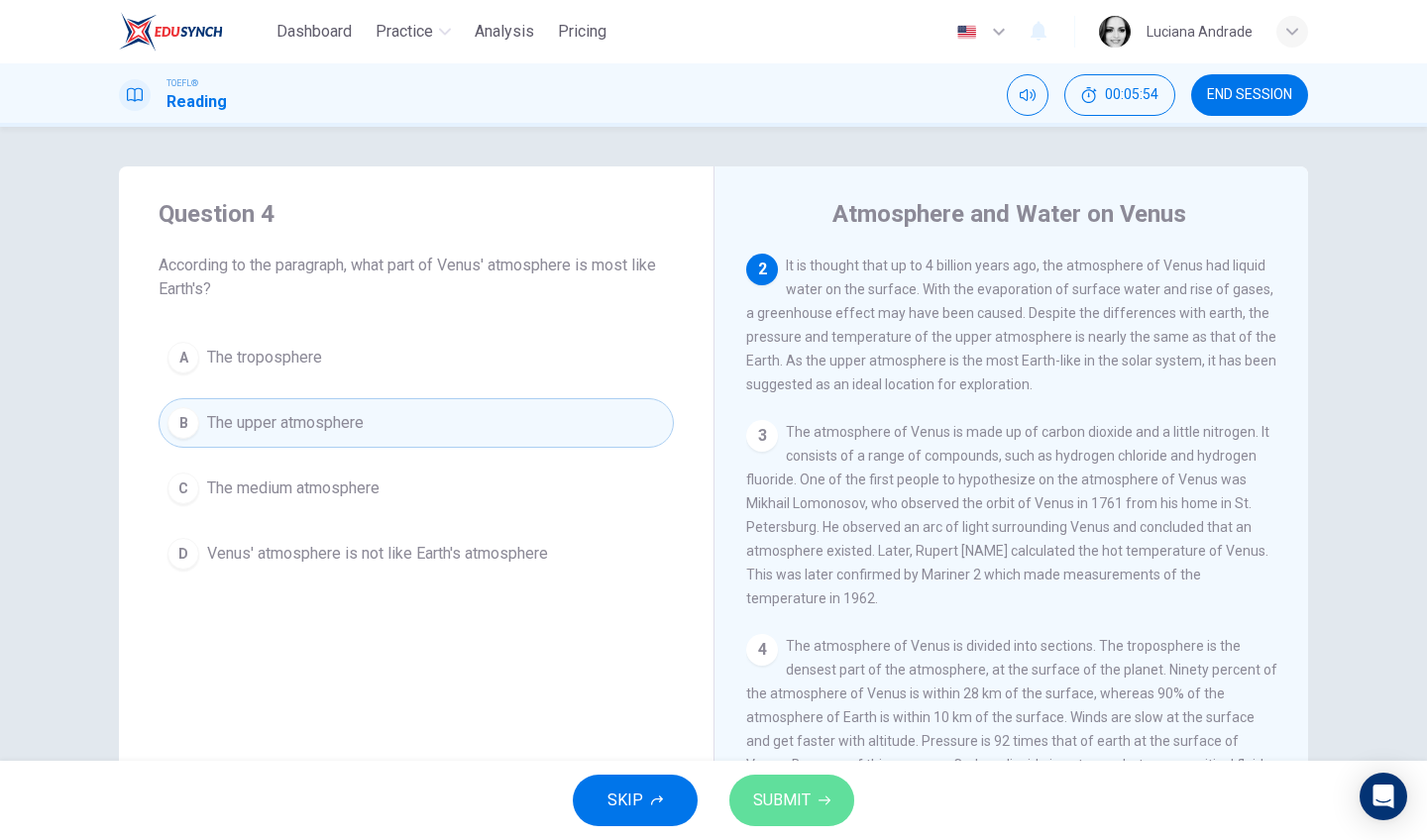 click on "SUBMIT" at bounding box center (792, 800) 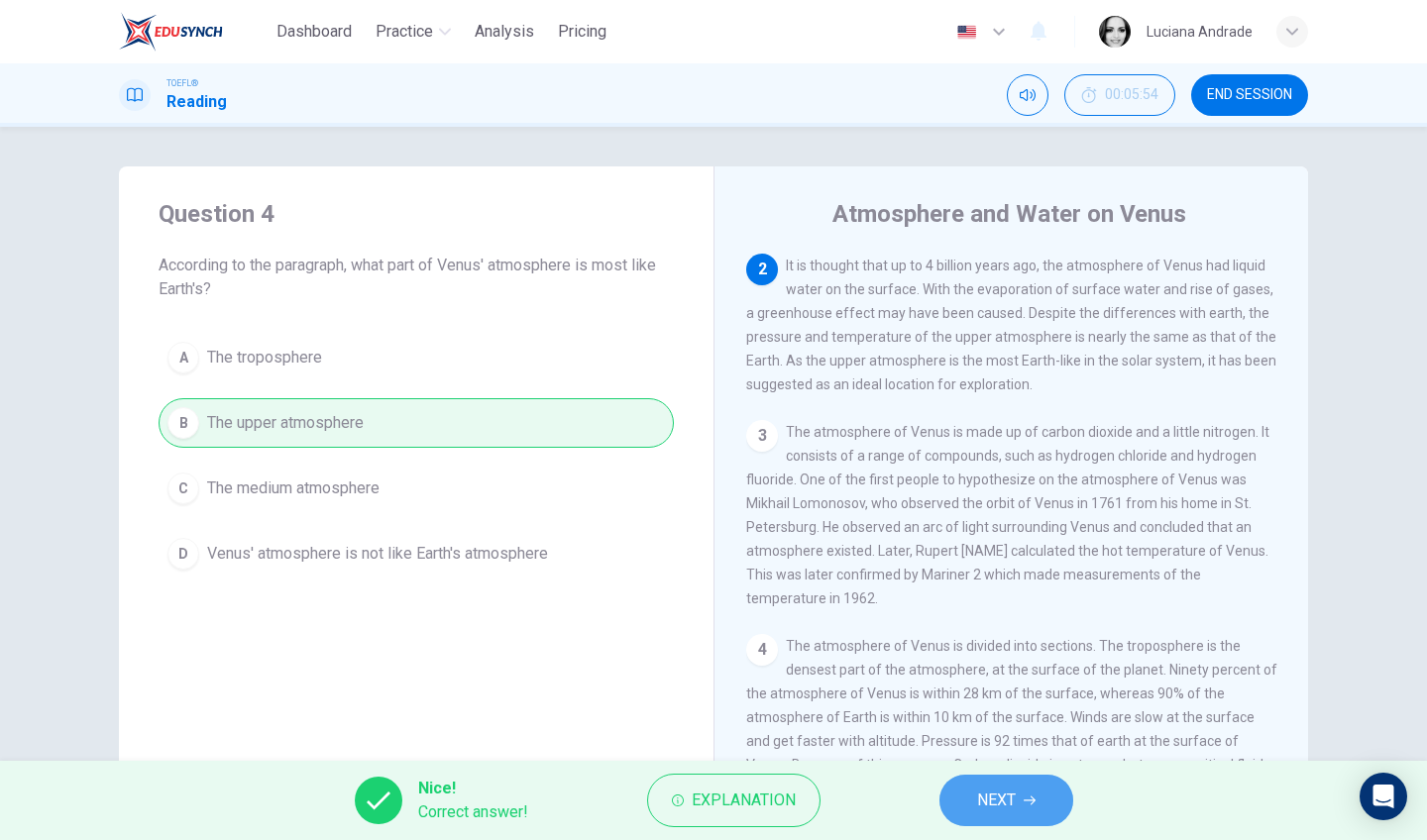 click on "NEXT" at bounding box center [996, 800] 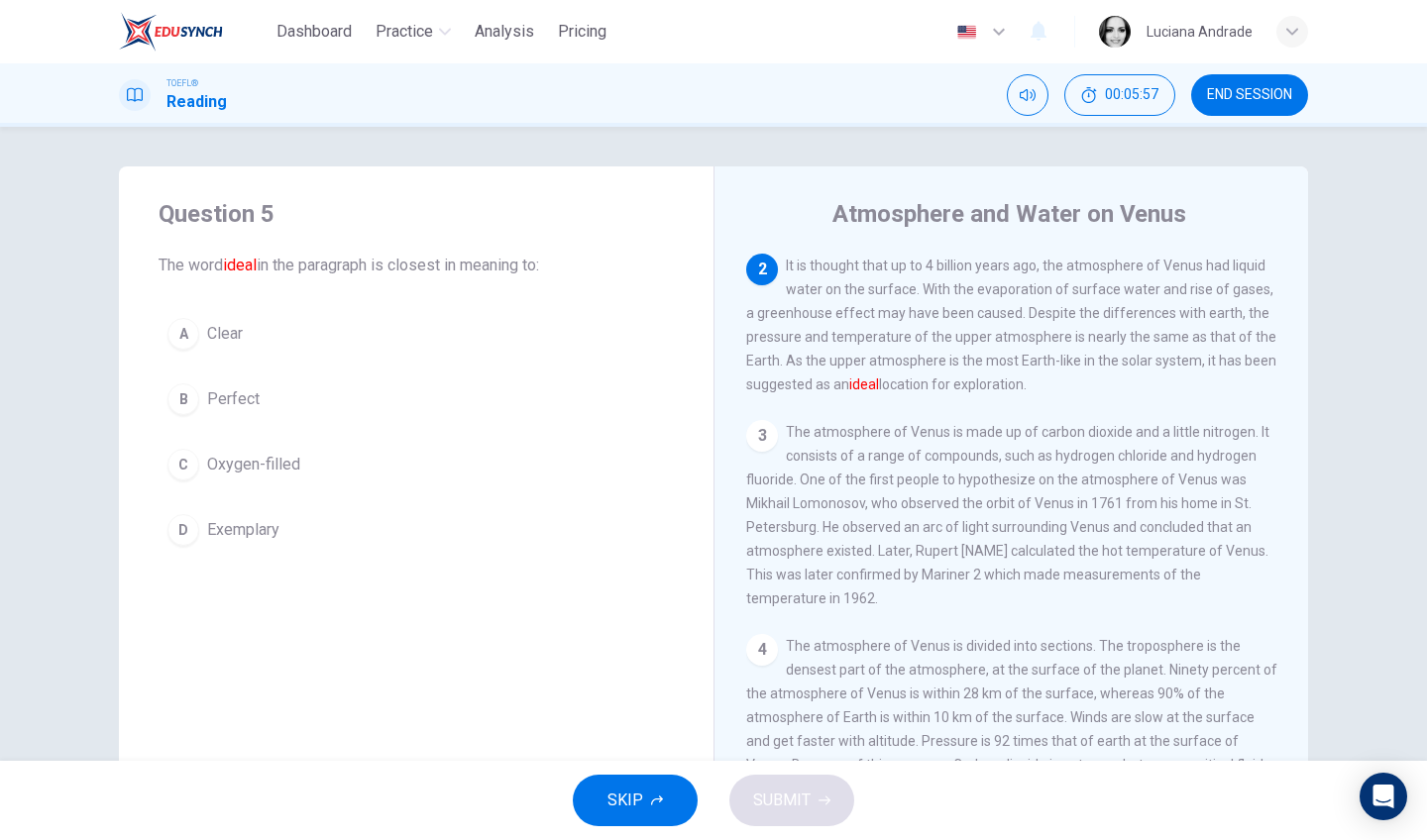 click on "Perfect" at bounding box center [233, 399] 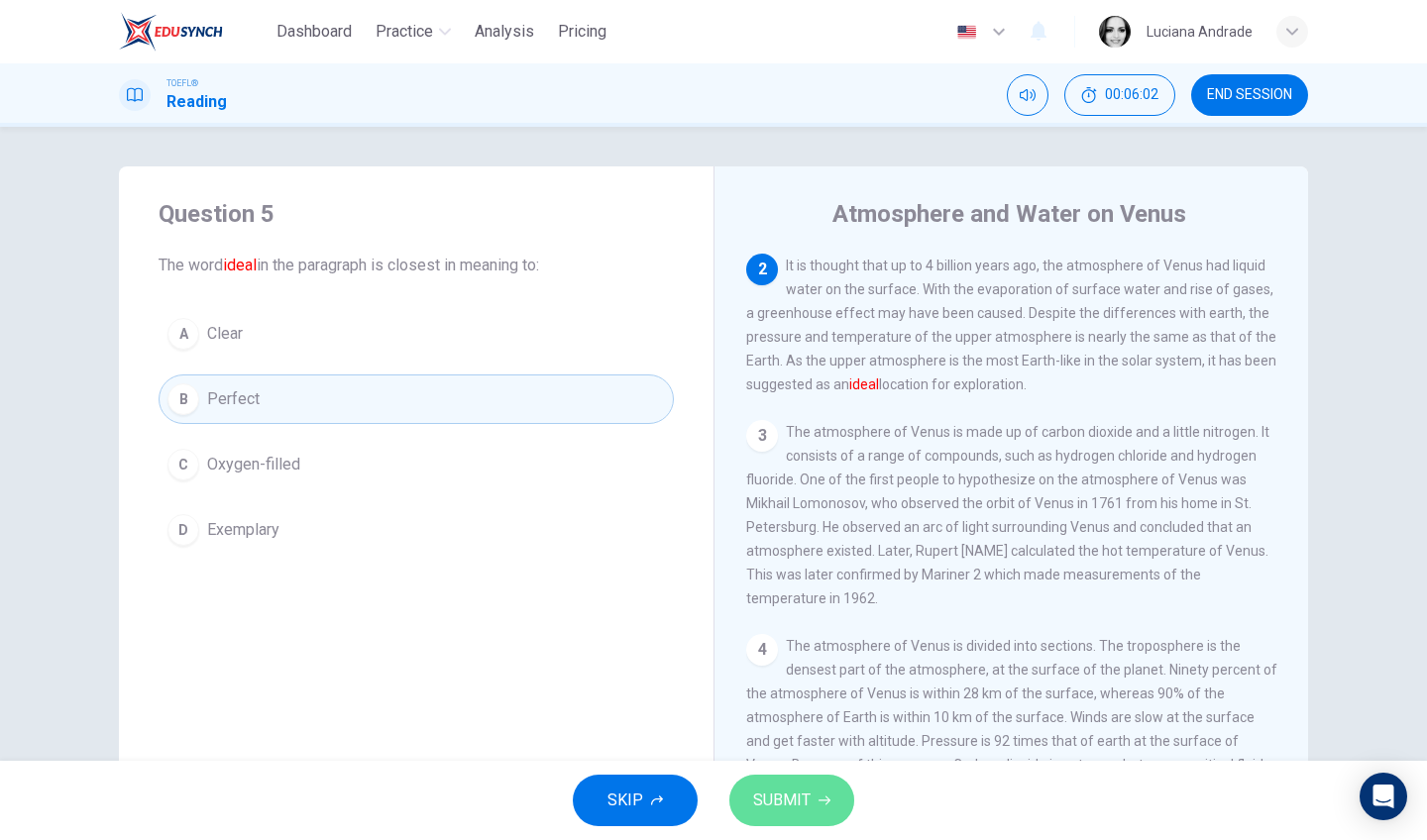 click on "SUBMIT" at bounding box center [782, 800] 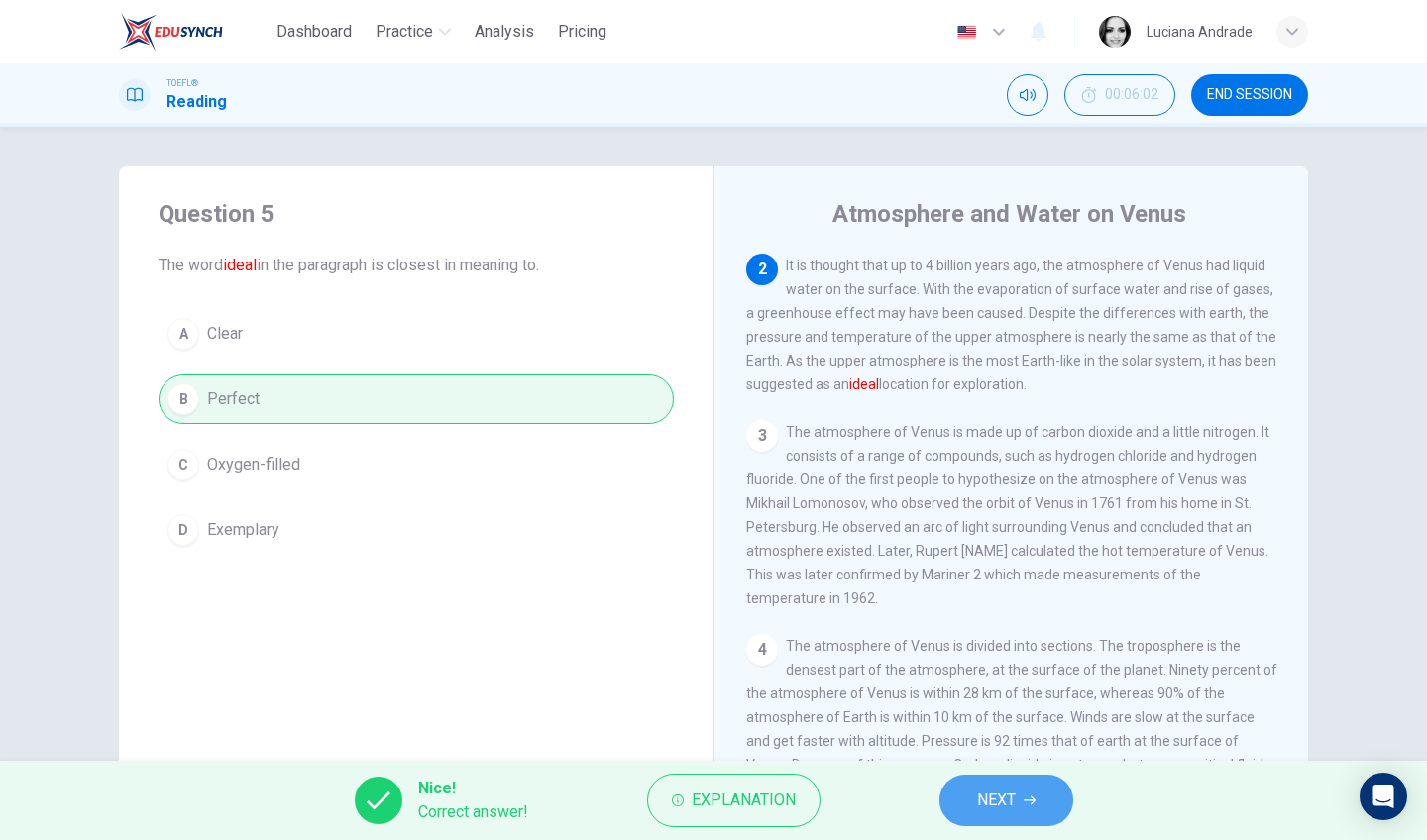 click on "NEXT" at bounding box center [1006, 800] 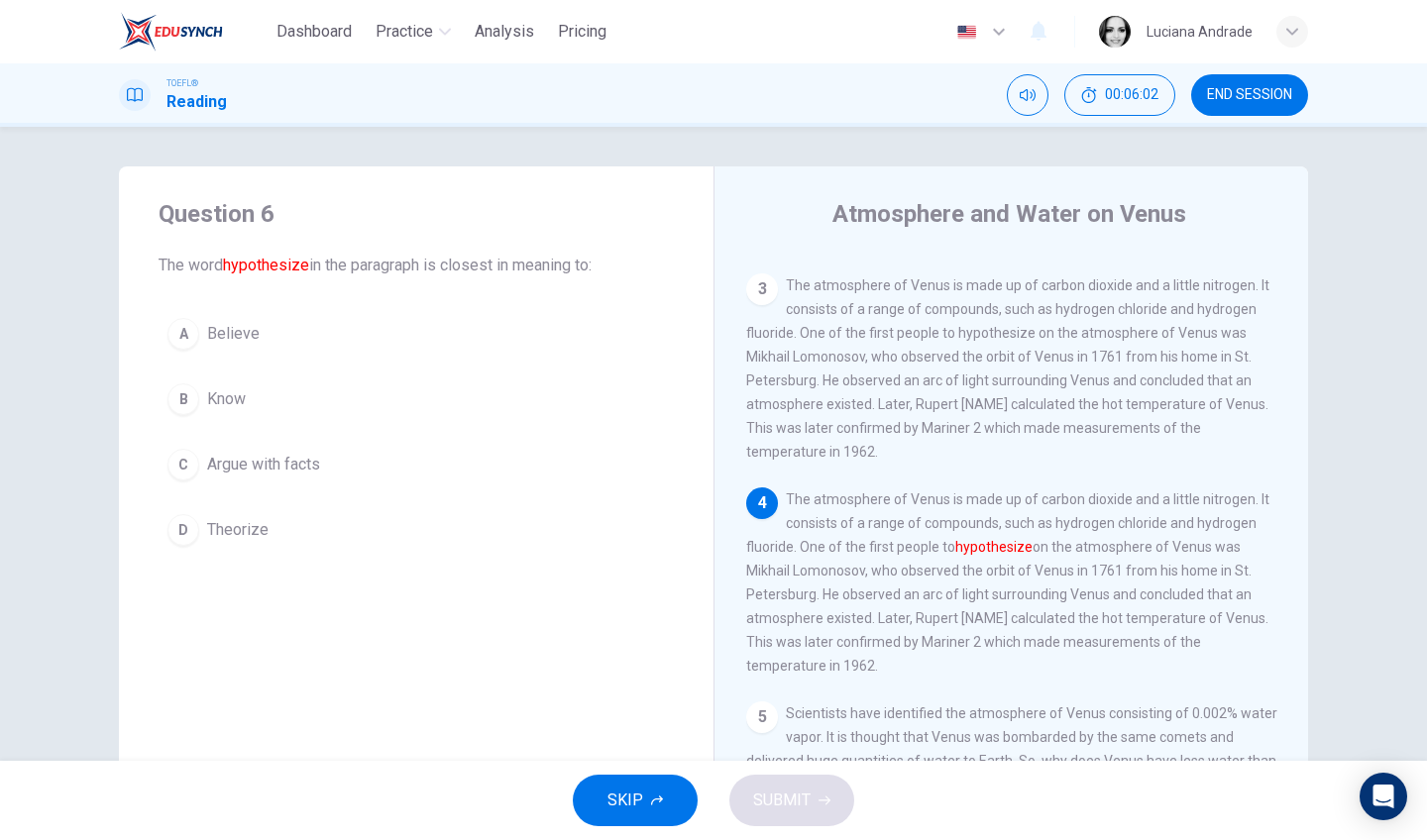 scroll, scrollTop: 389, scrollLeft: 0, axis: vertical 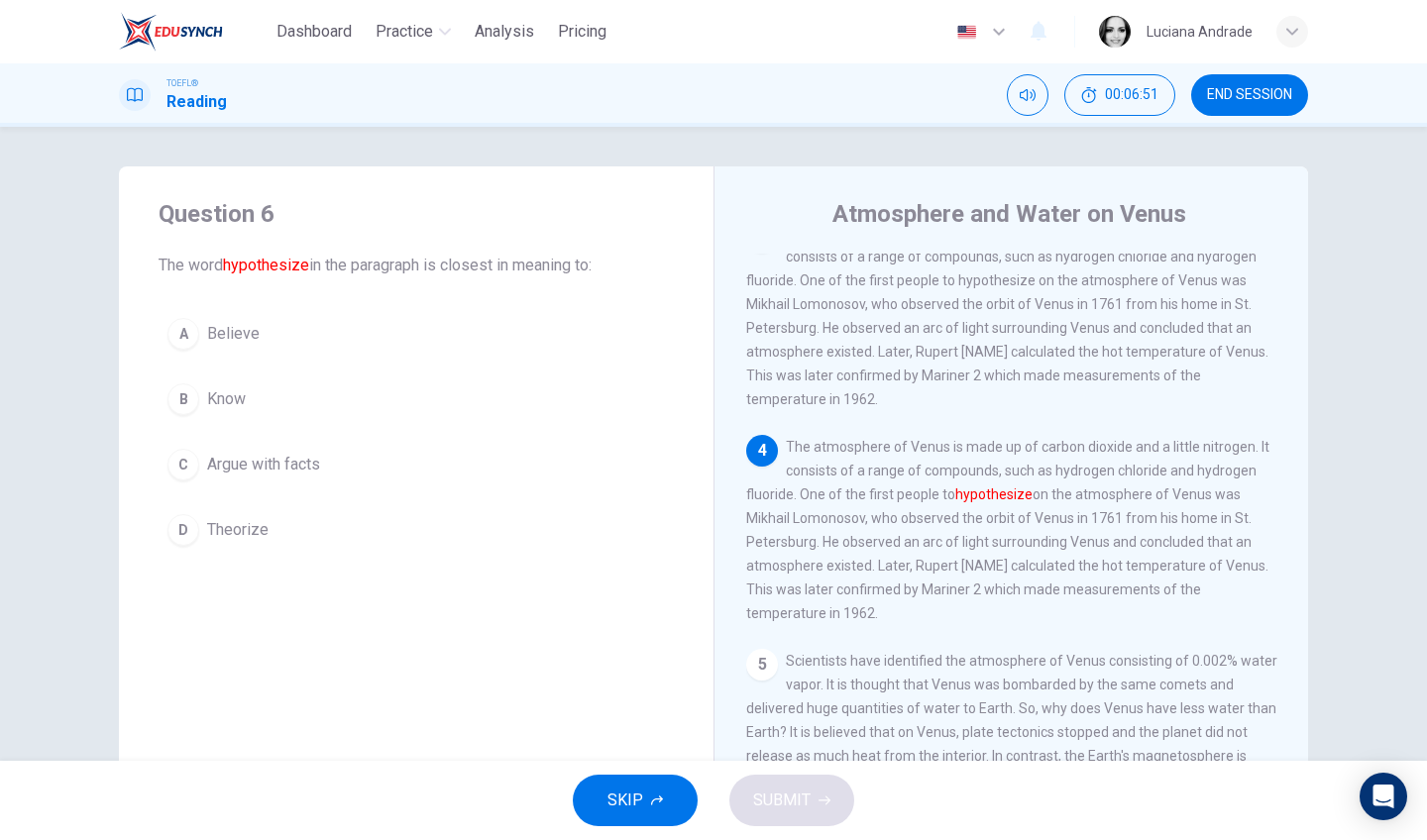 click on "D Theorize" at bounding box center (416, 530) 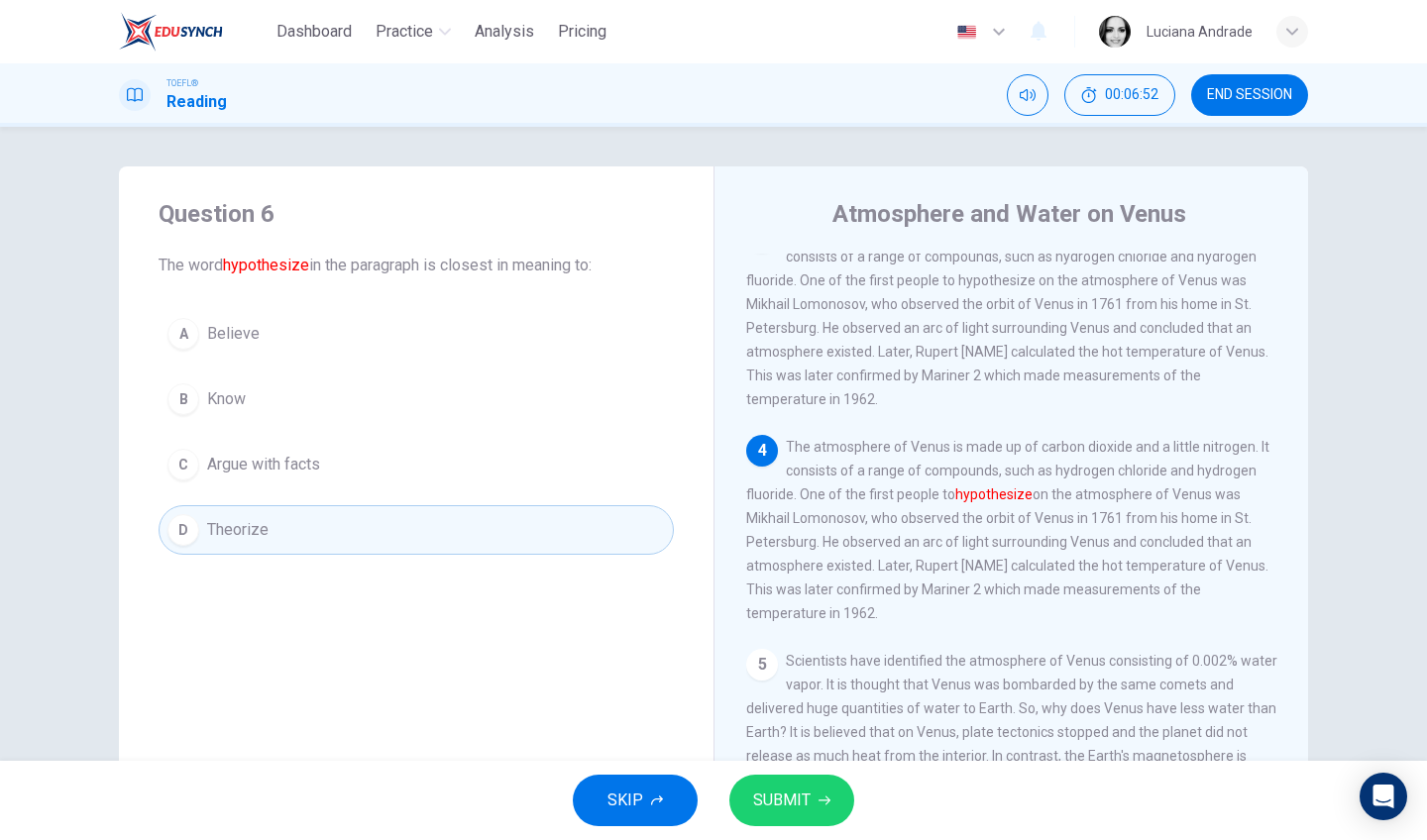 click on "SUBMIT" at bounding box center (782, 800) 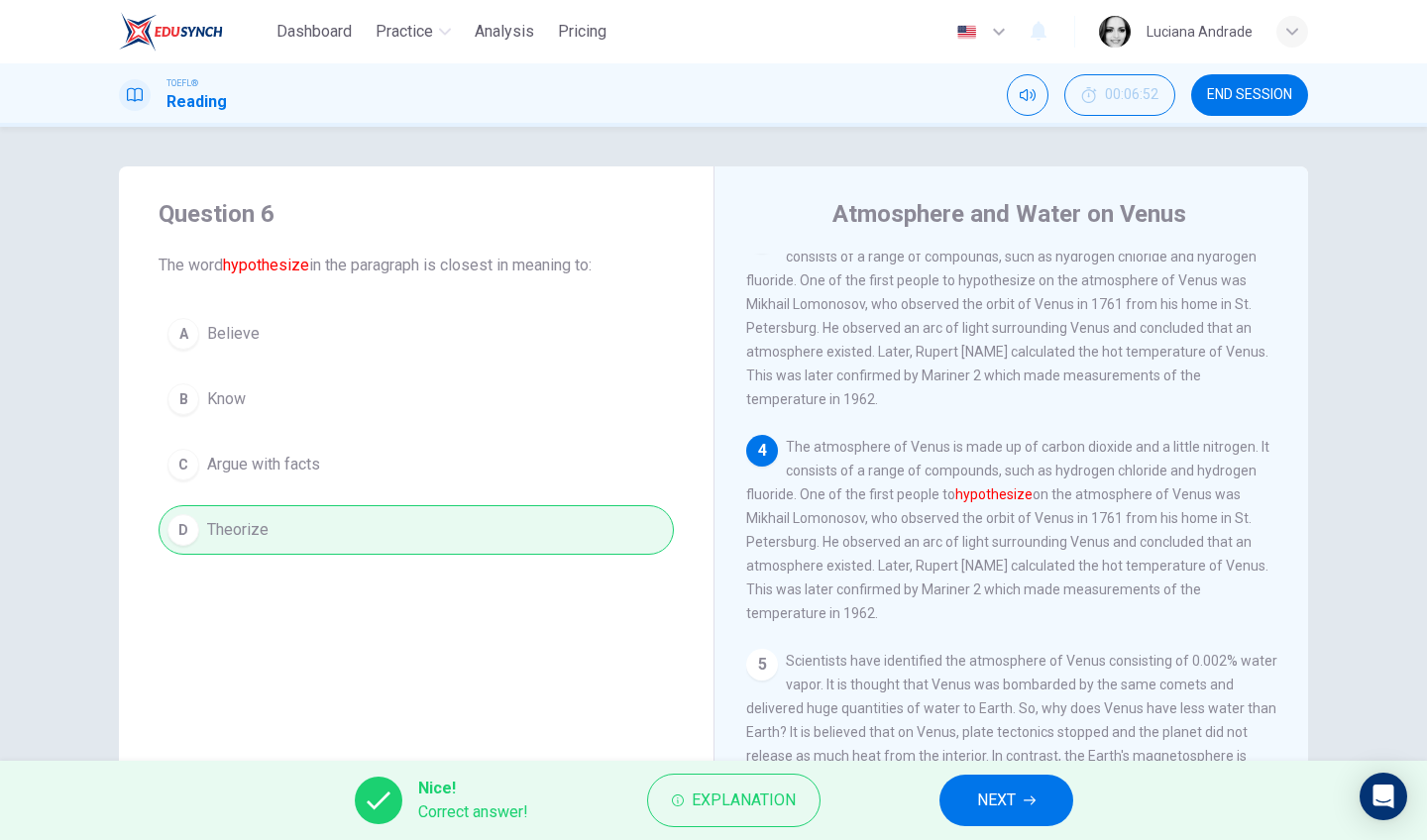 click 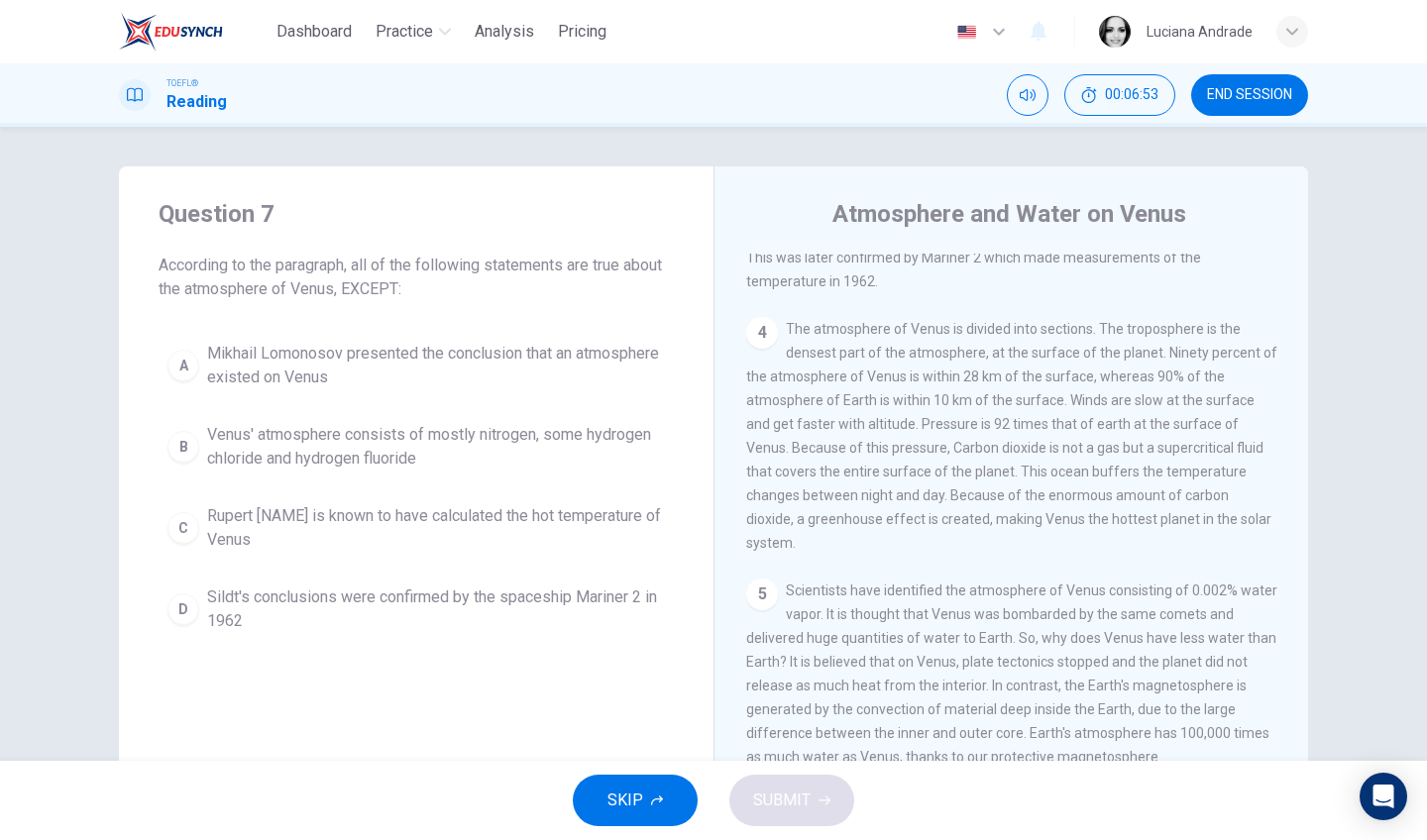scroll, scrollTop: 690, scrollLeft: 0, axis: vertical 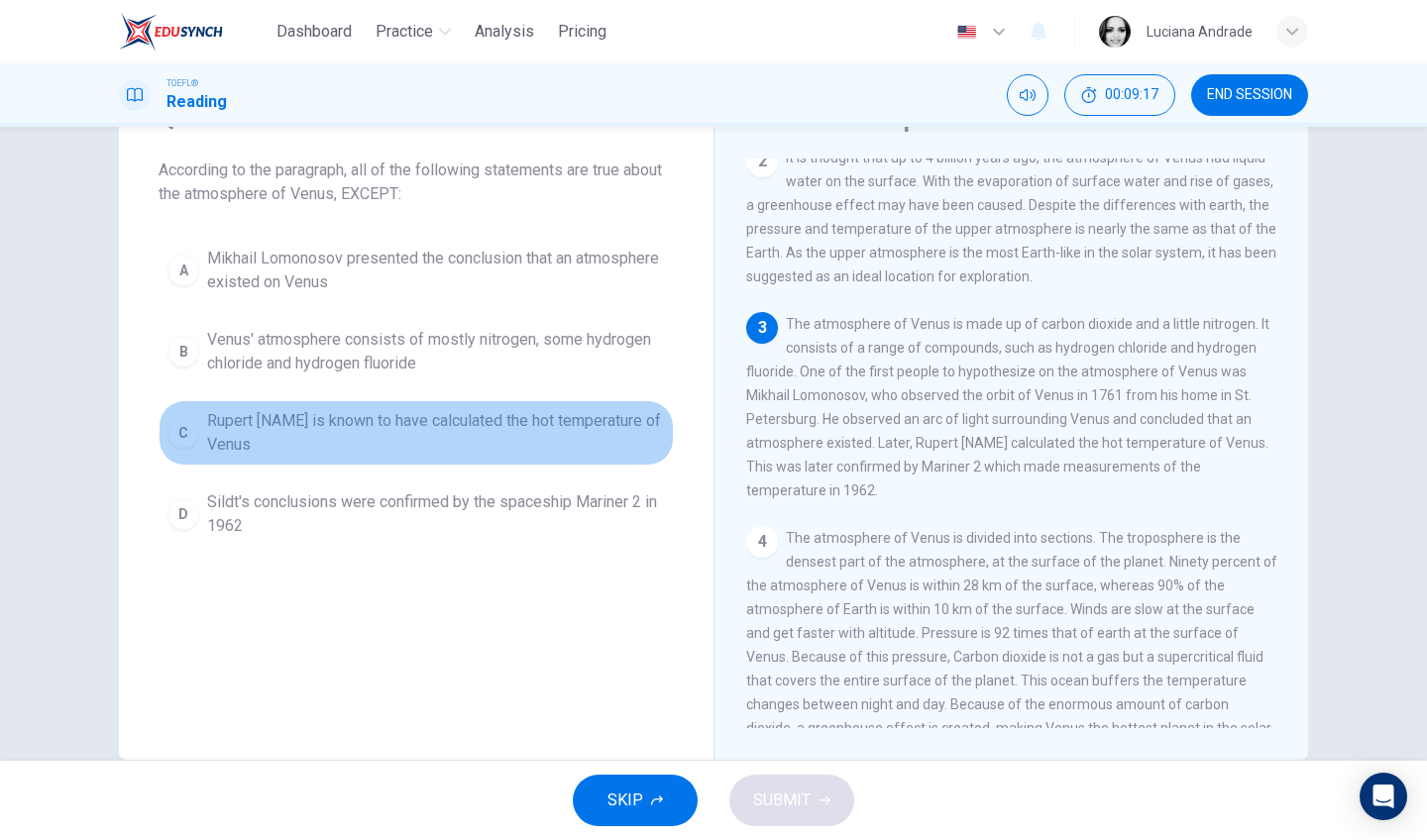 click on "Rupert Sildt is known to have calculated the hot temperature of Venus" at bounding box center [436, 433] 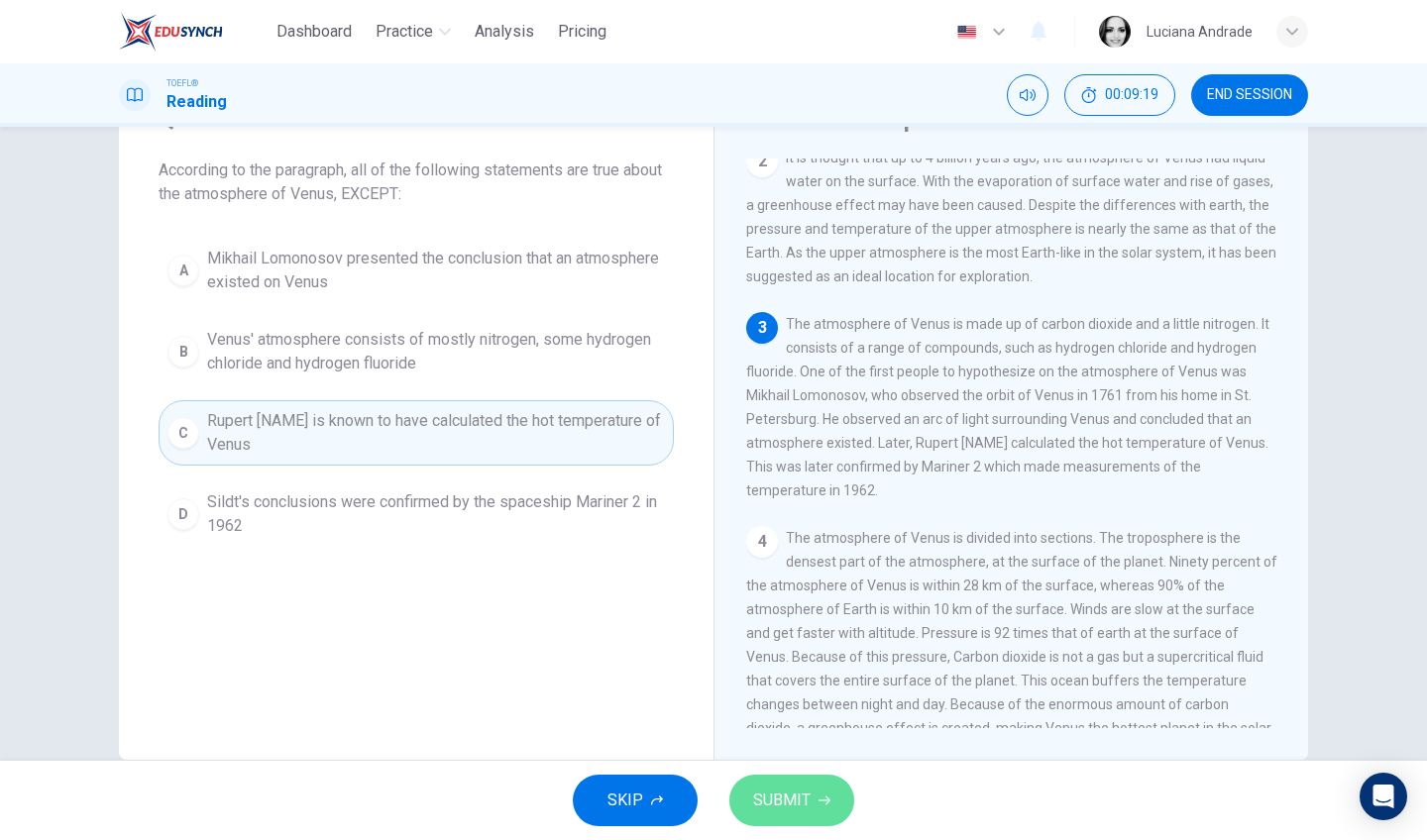 click on "SUBMIT" at bounding box center (792, 800) 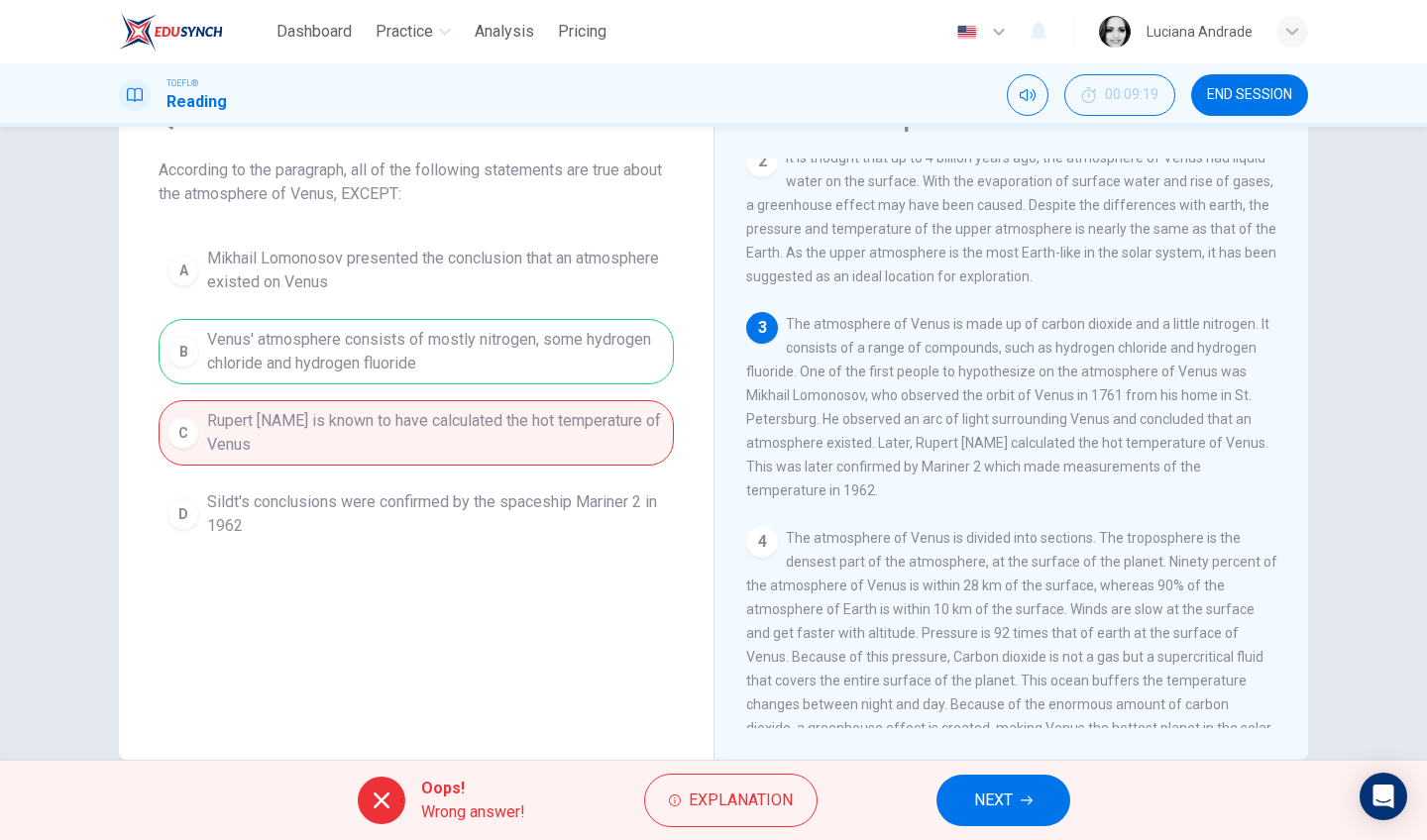 click on "NEXT" at bounding box center [1003, 800] 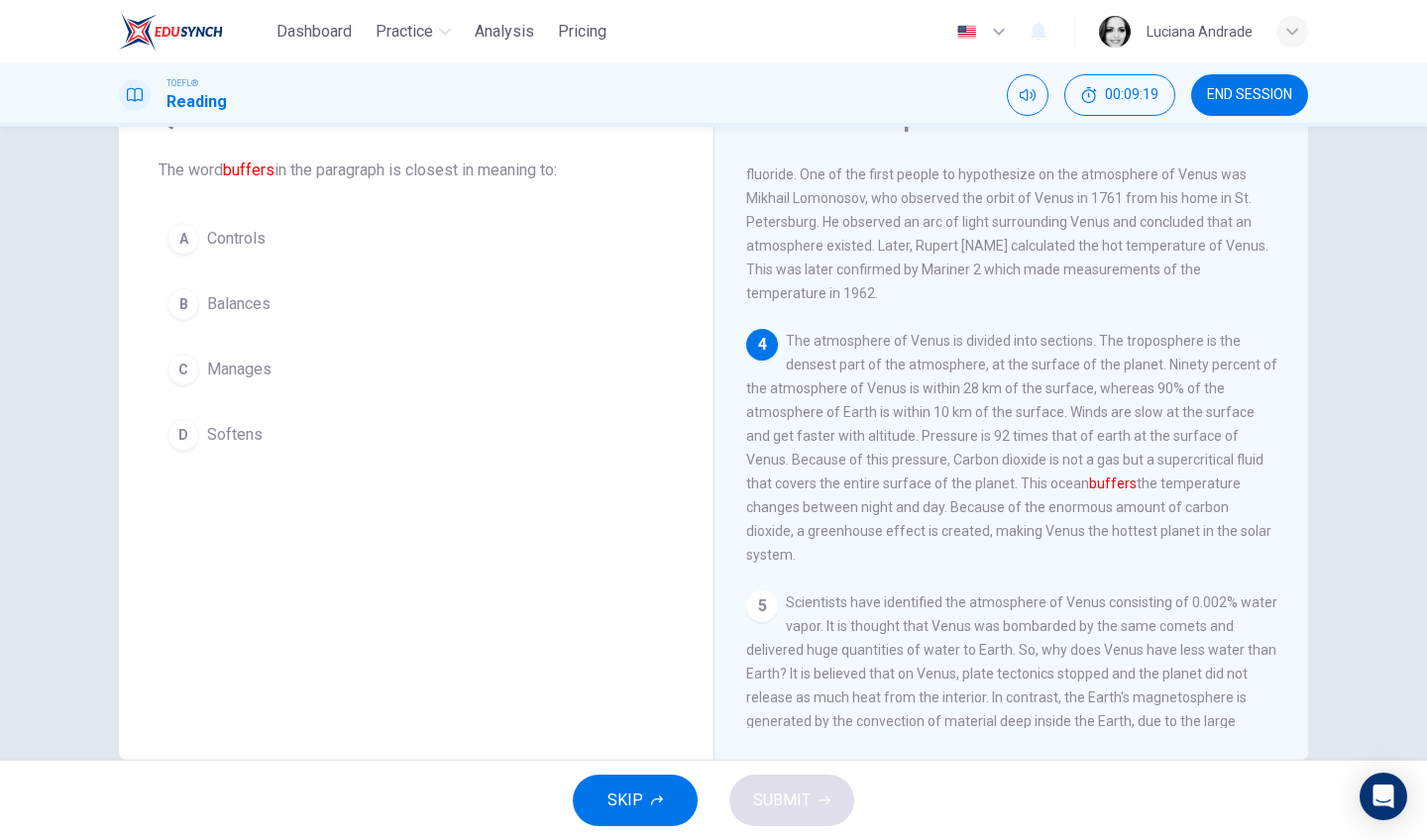 scroll, scrollTop: 413, scrollLeft: 0, axis: vertical 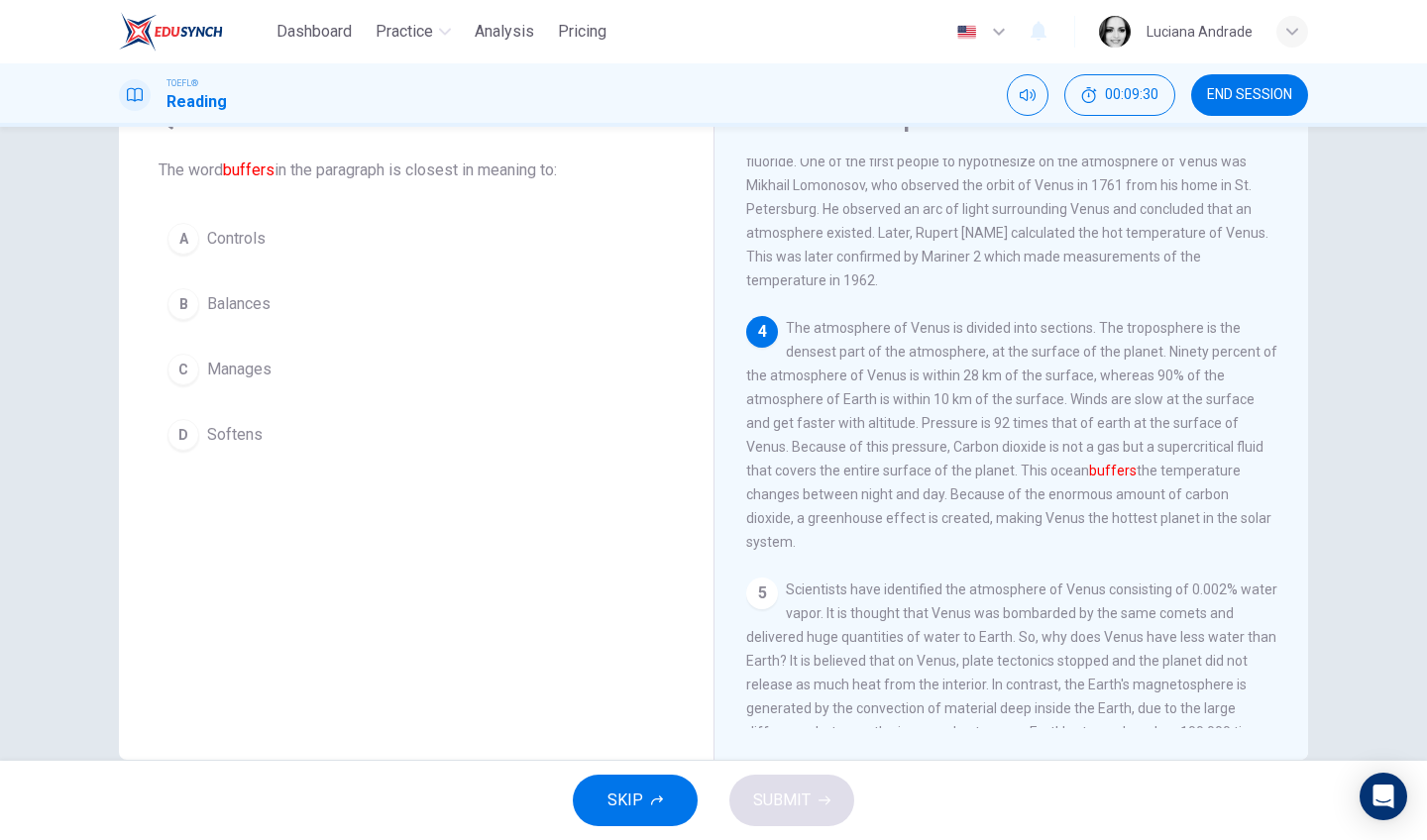 click on "Manages" at bounding box center [239, 369] 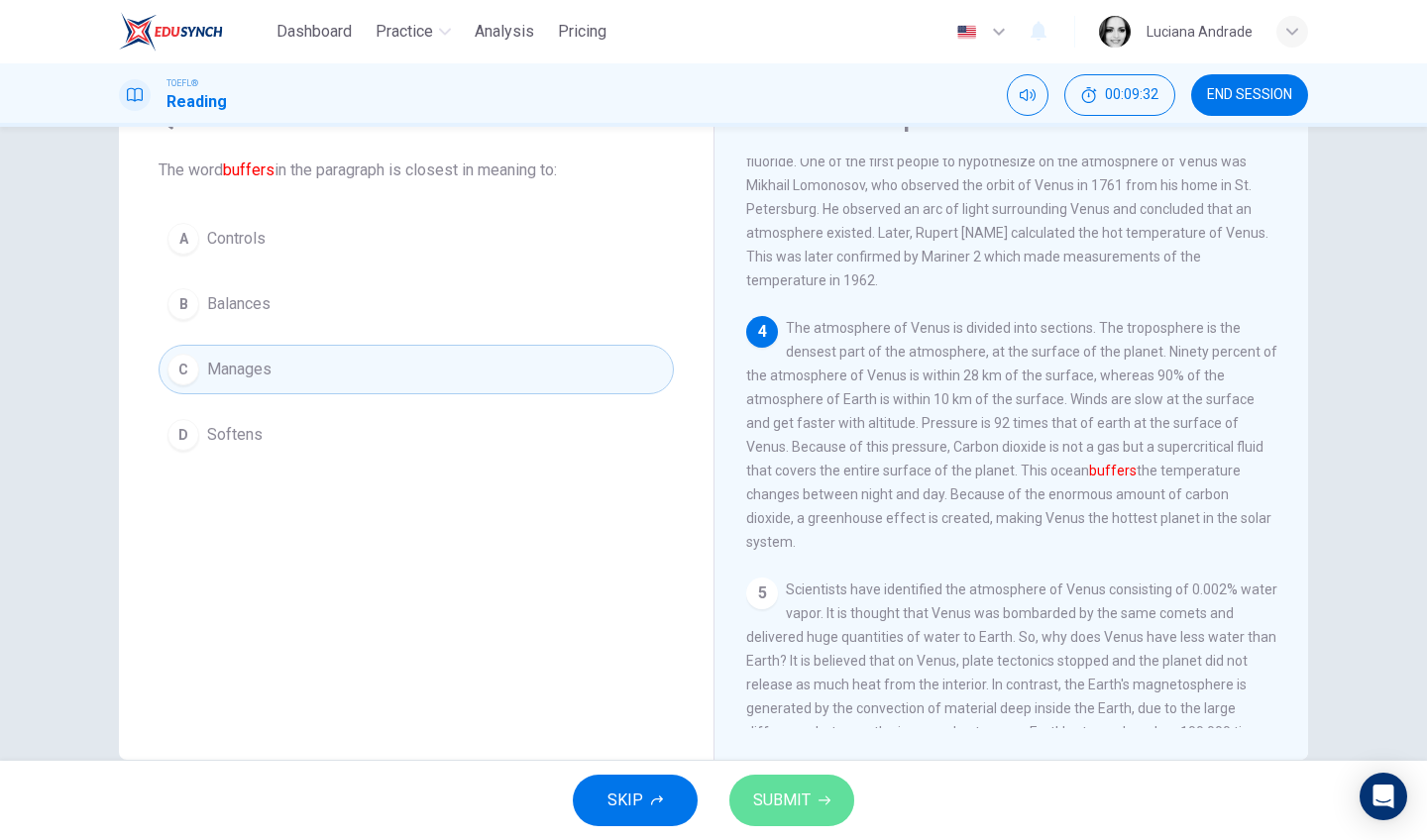 click on "SUBMIT" at bounding box center (782, 800) 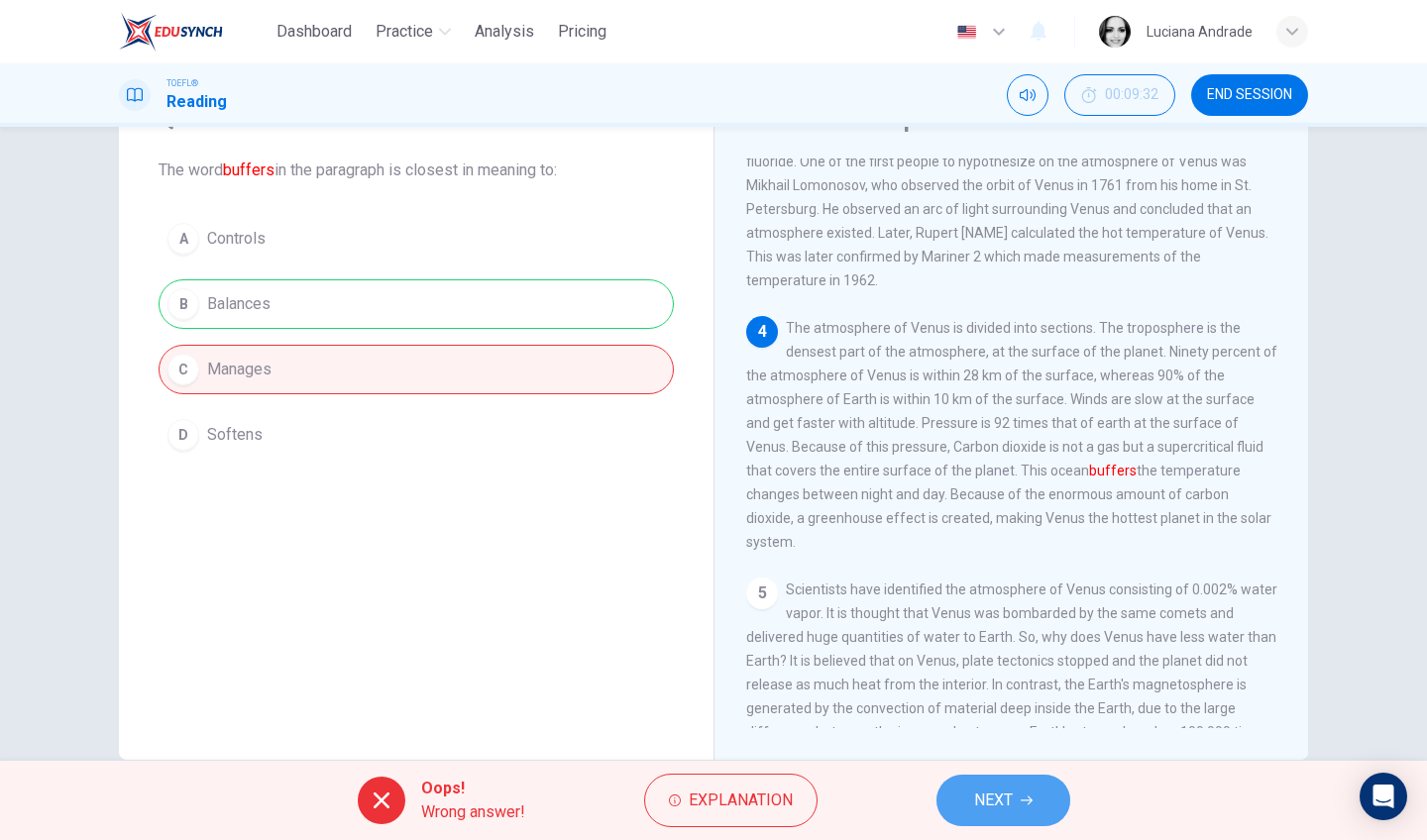 click on "NEXT" at bounding box center [993, 800] 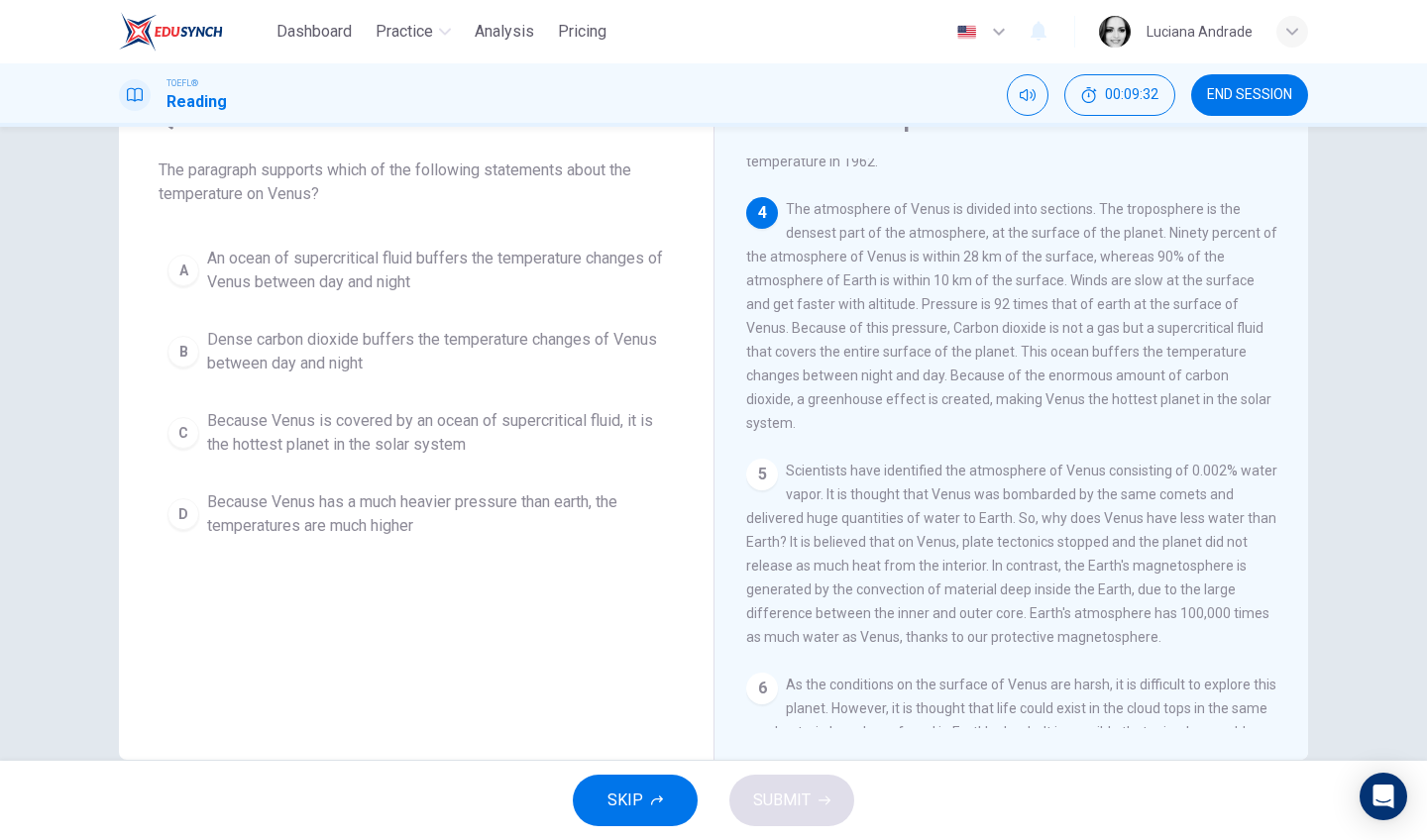 scroll, scrollTop: 571, scrollLeft: 0, axis: vertical 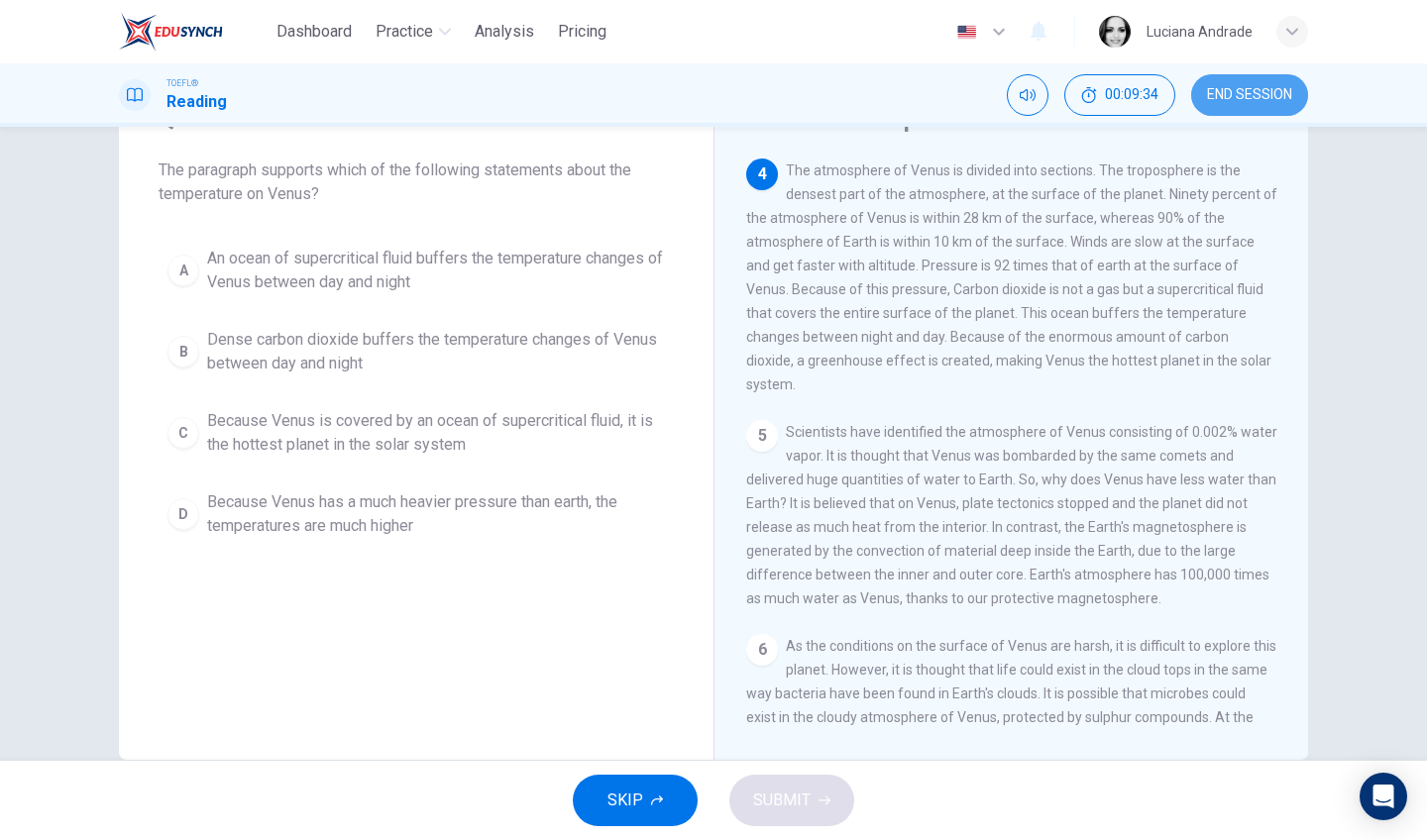 click on "END SESSION" at bounding box center (1250, 95) 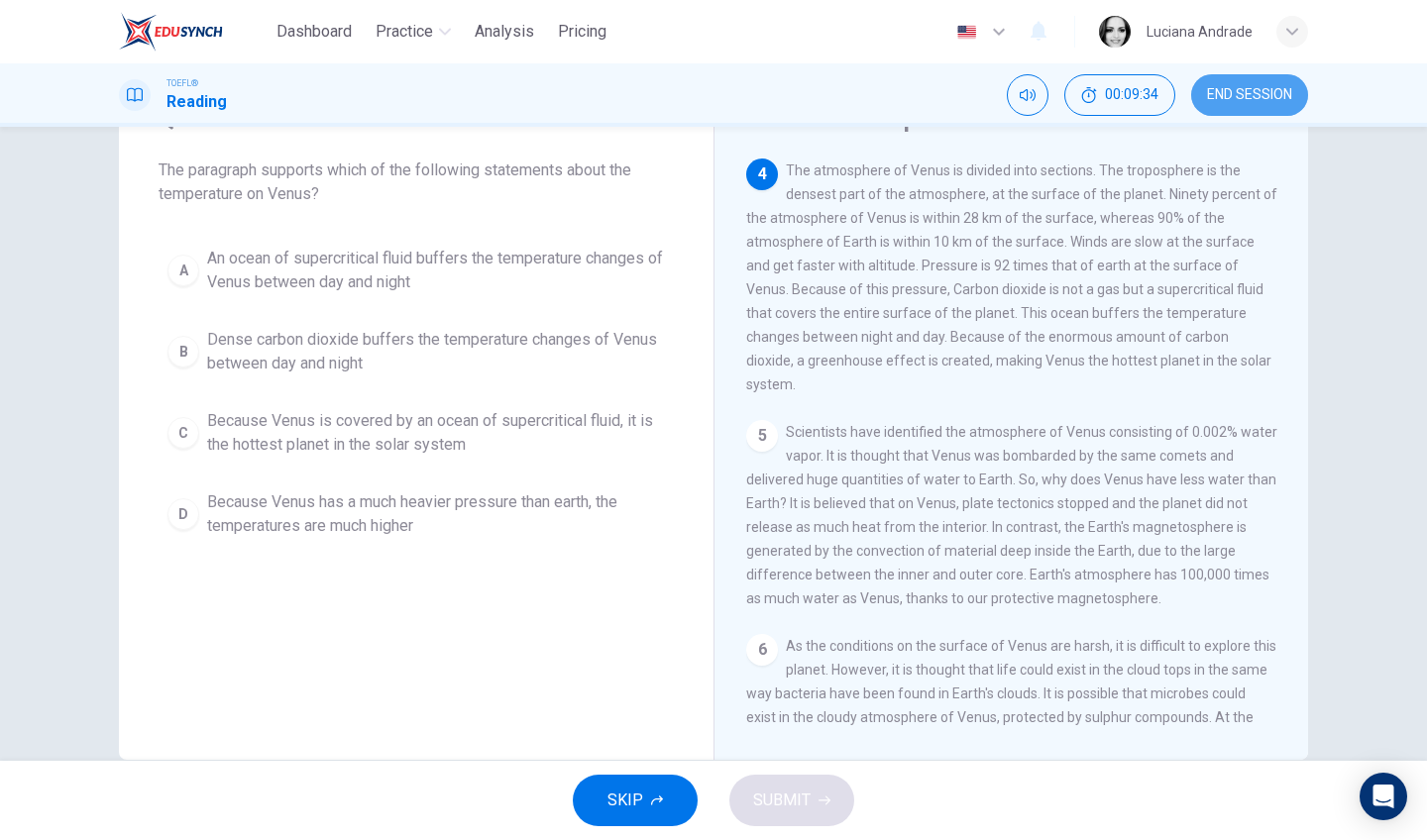 scroll, scrollTop: 0, scrollLeft: 0, axis: both 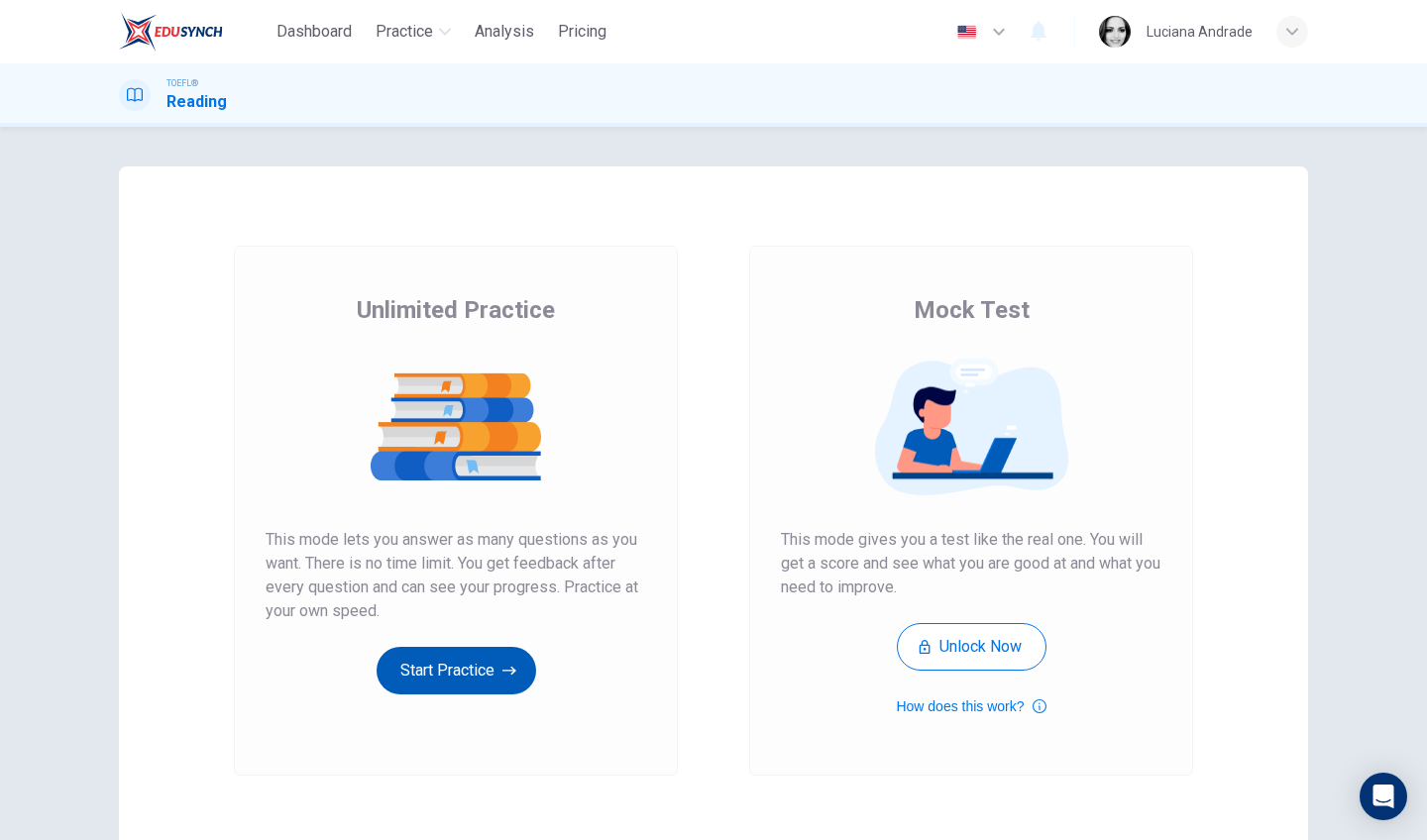 click on "Start Practice" at bounding box center [456, 671] 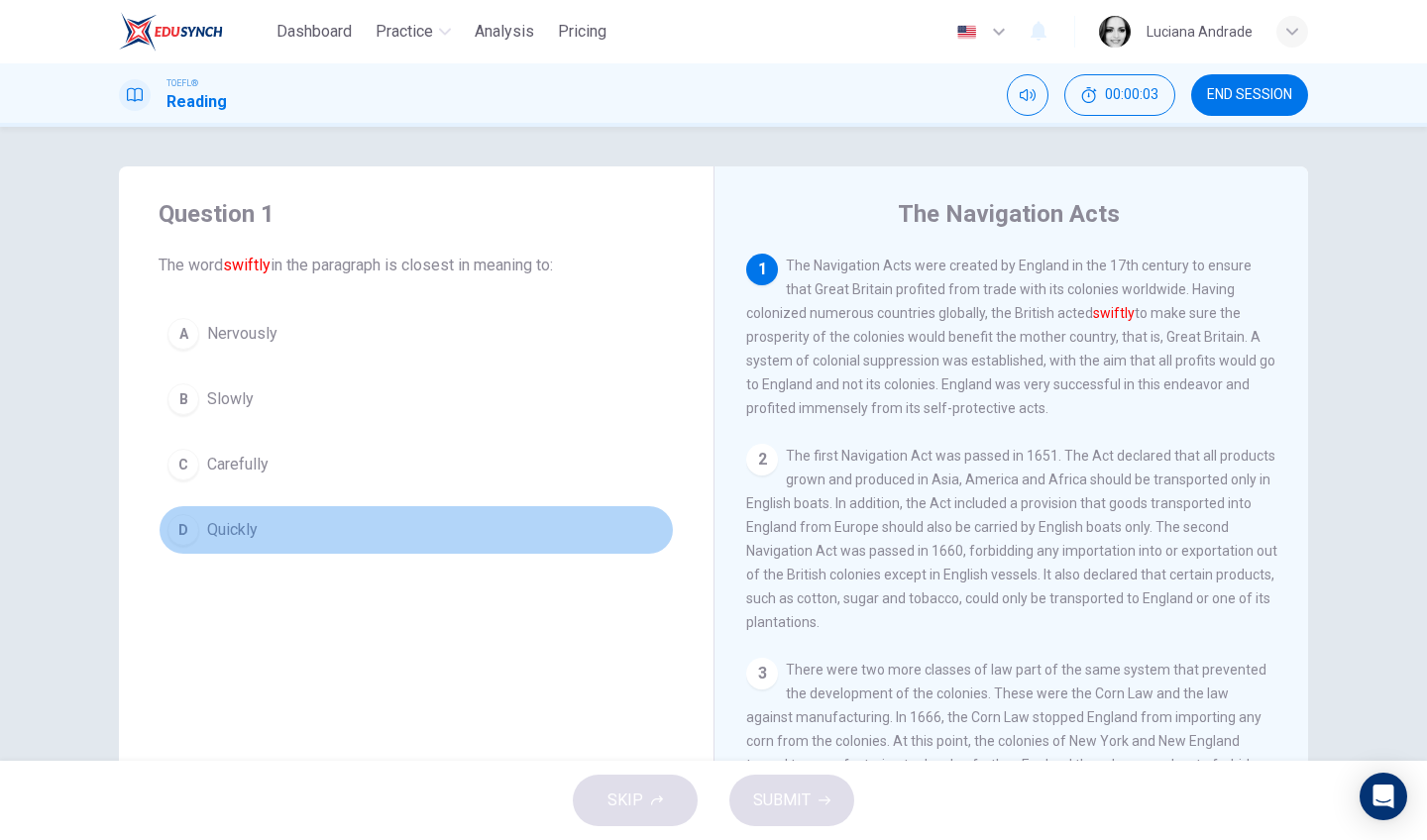 click on "D [LAST]" at bounding box center (416, 530) 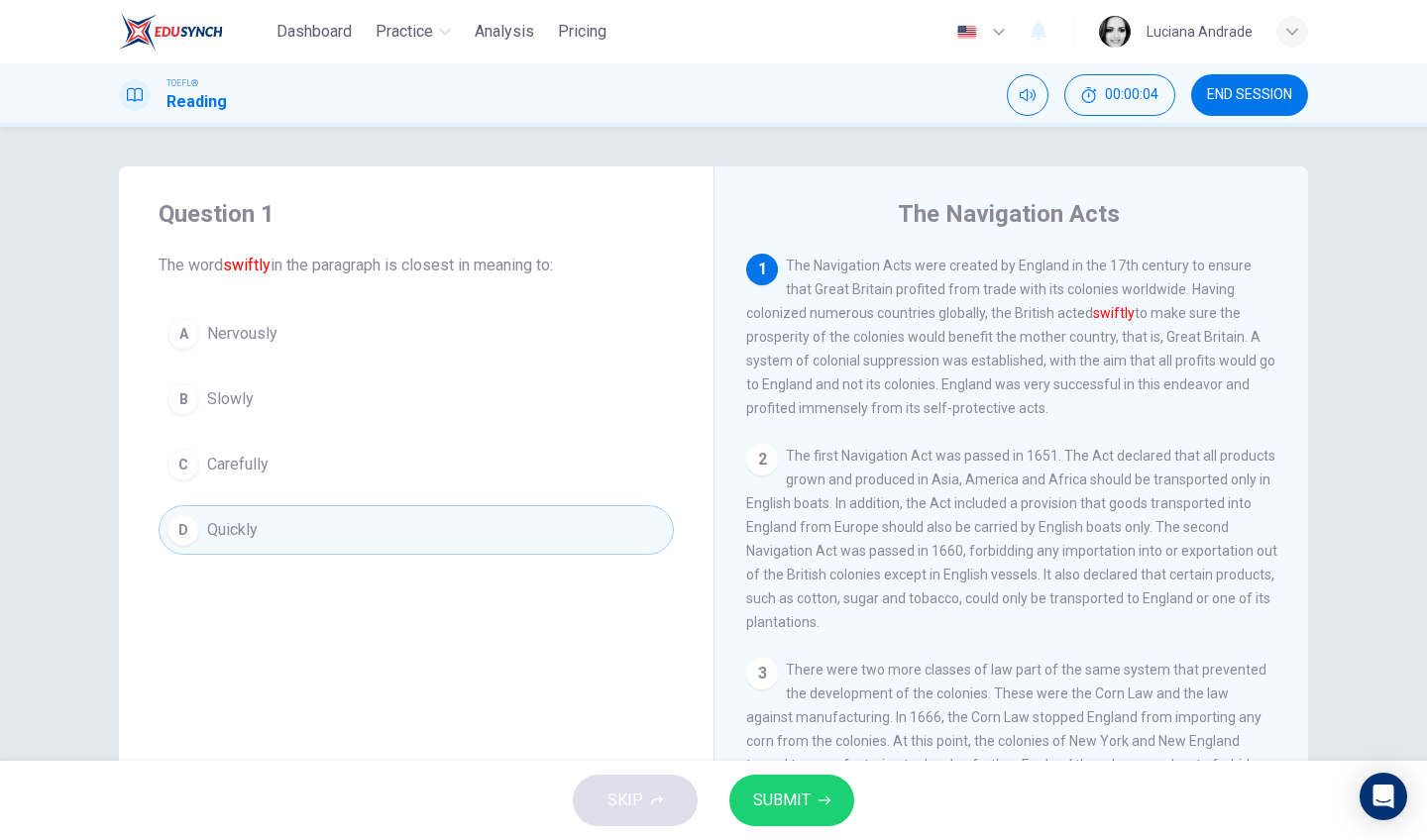 click on "SUBMIT" at bounding box center [782, 800] 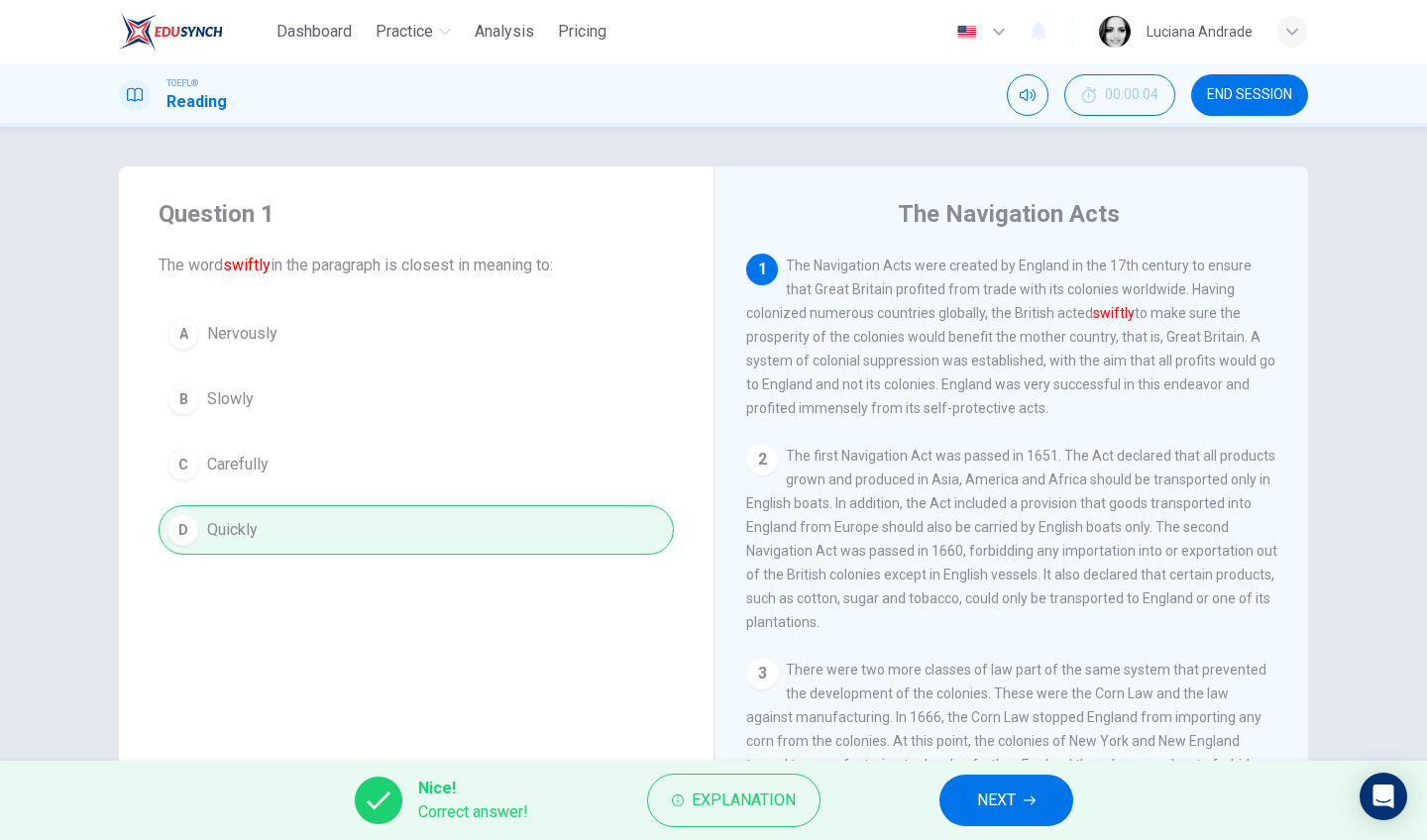 click on "NEXT" at bounding box center [996, 800] 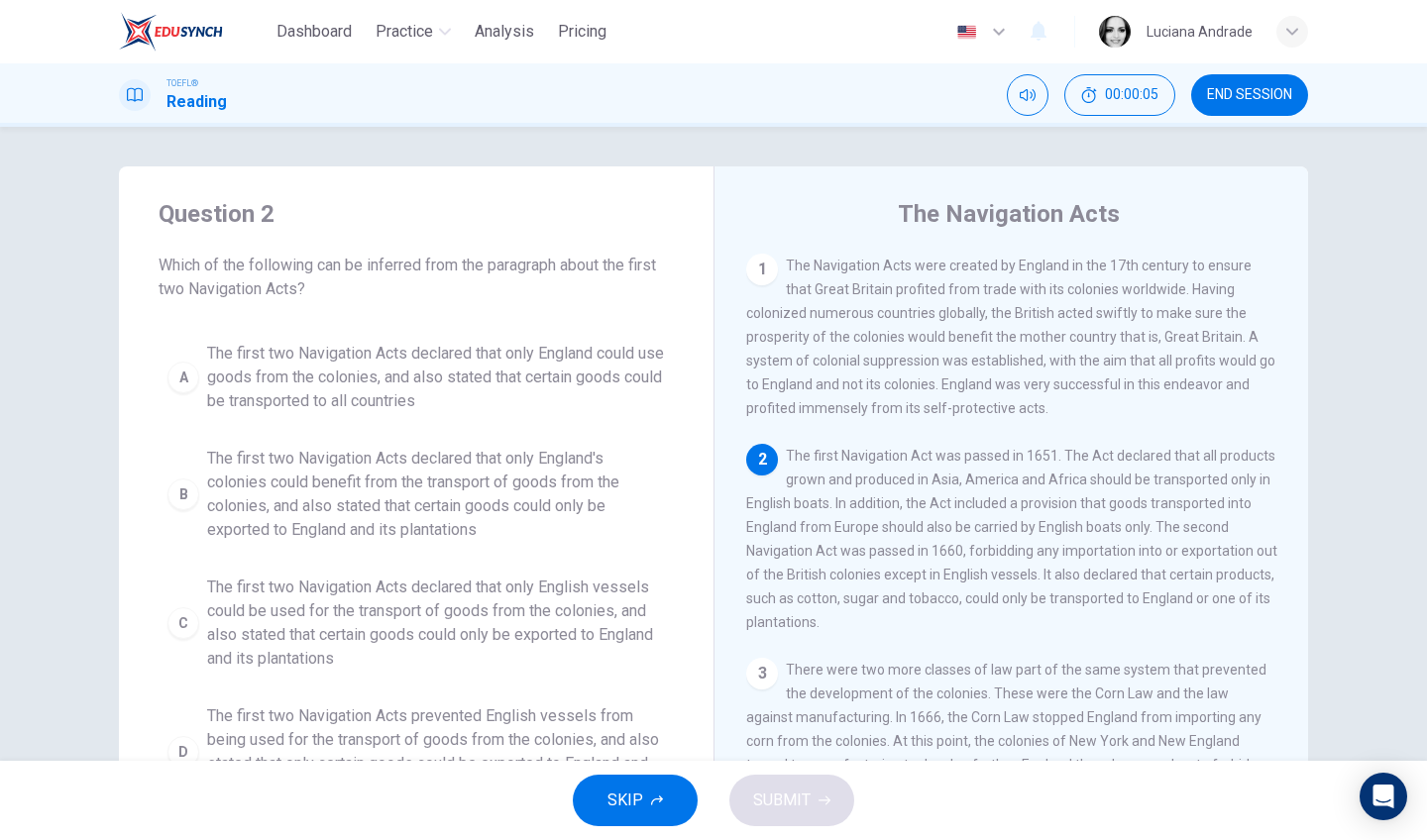 scroll, scrollTop: 41, scrollLeft: 0, axis: vertical 